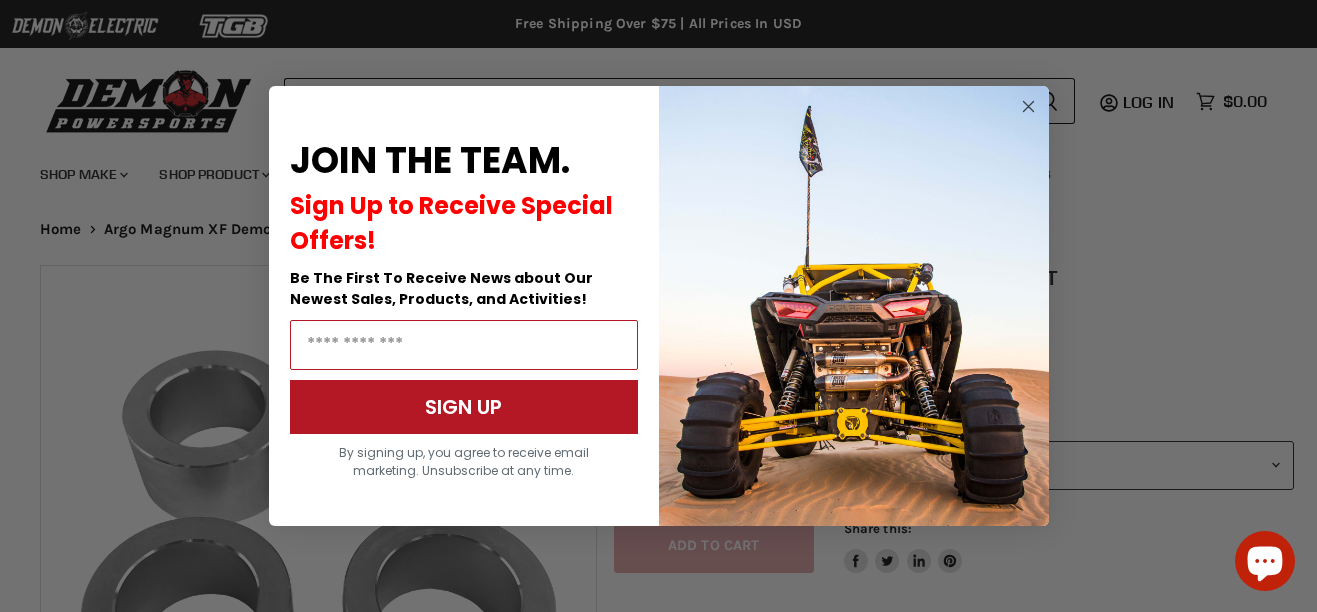 scroll, scrollTop: 0, scrollLeft: 0, axis: both 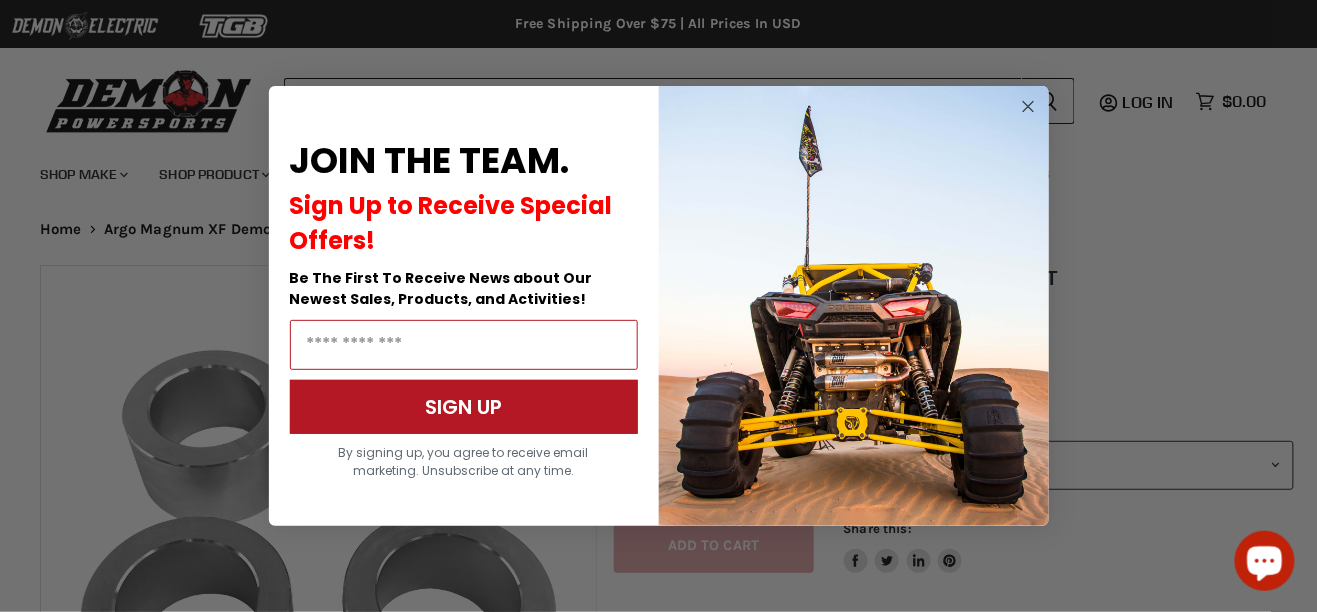 select on "******" 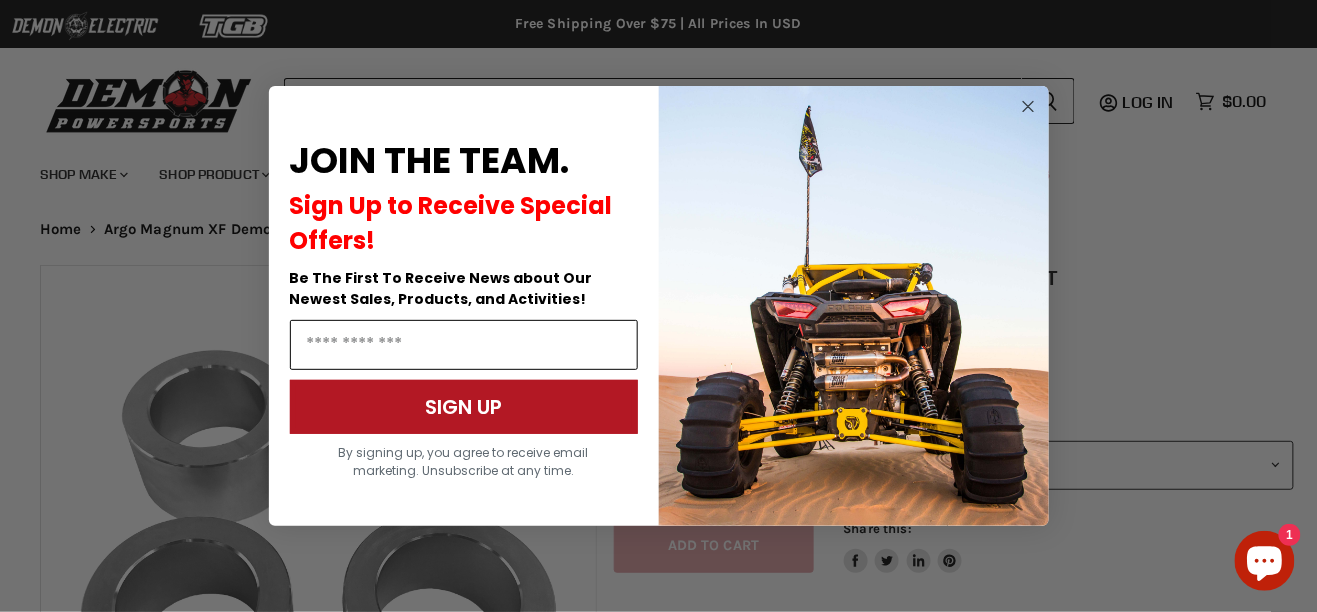 click at bounding box center [464, 345] 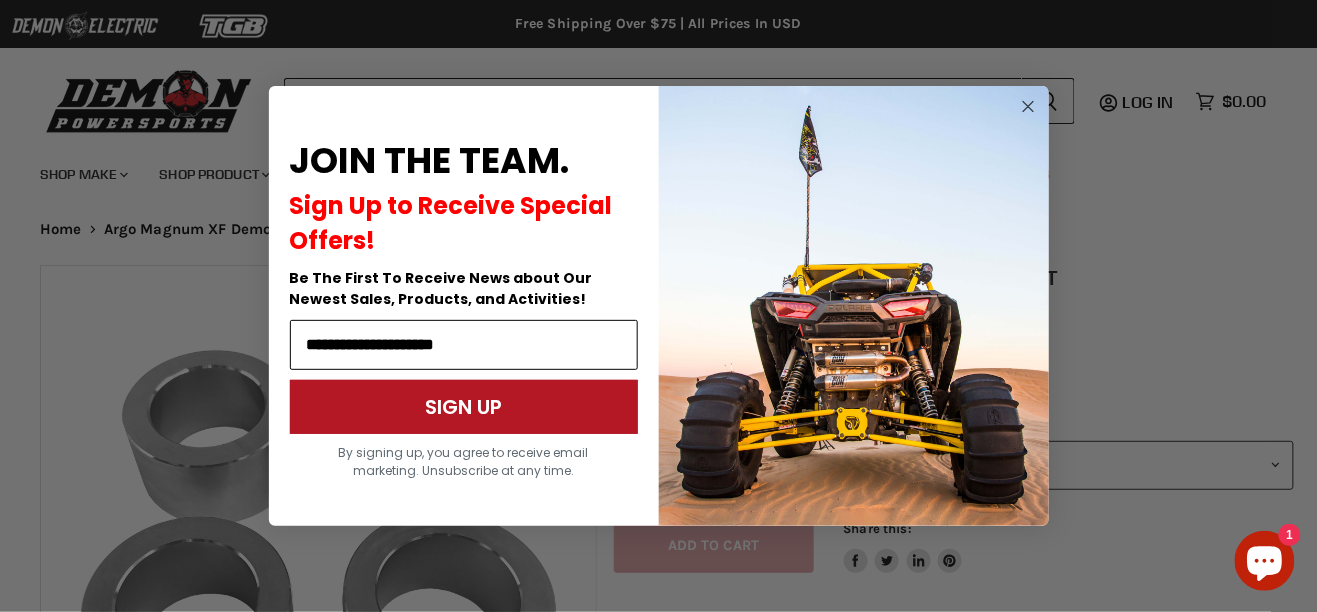 type on "**********" 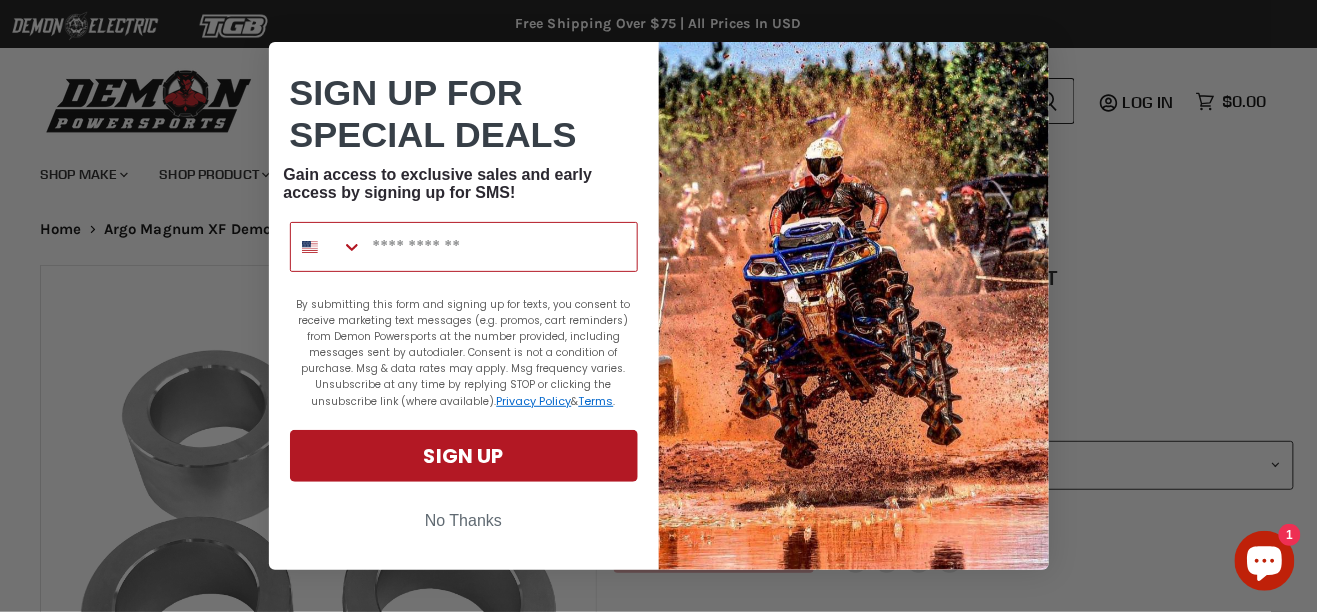 click at bounding box center (500, 247) 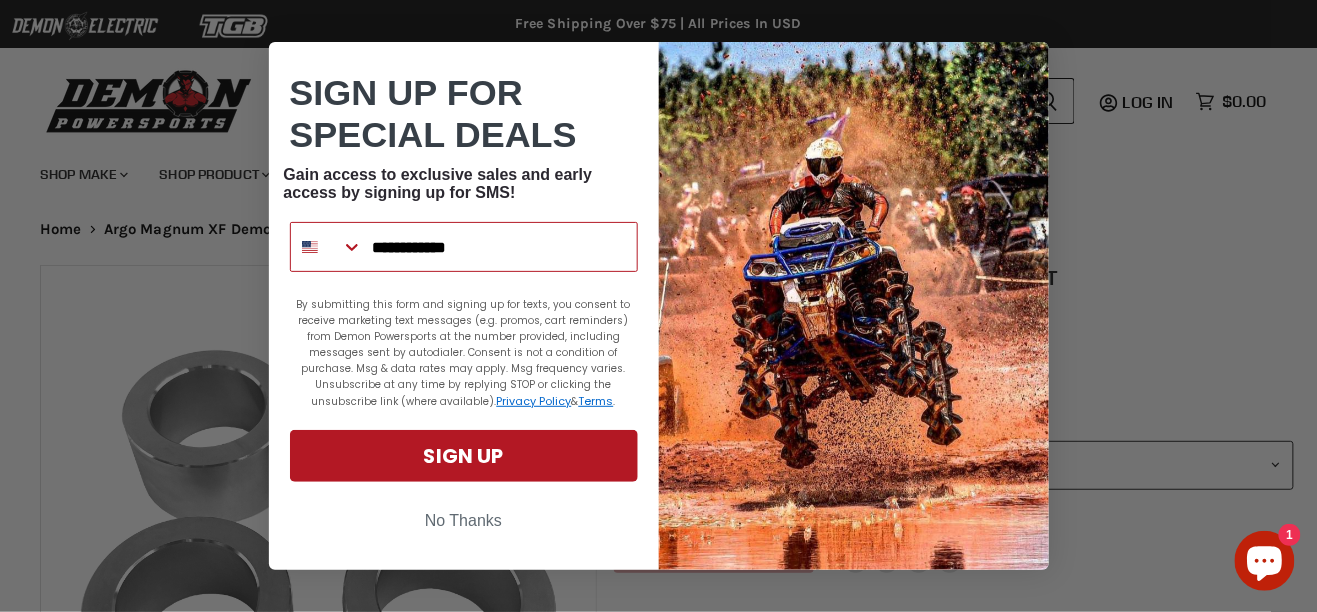 type on "**********" 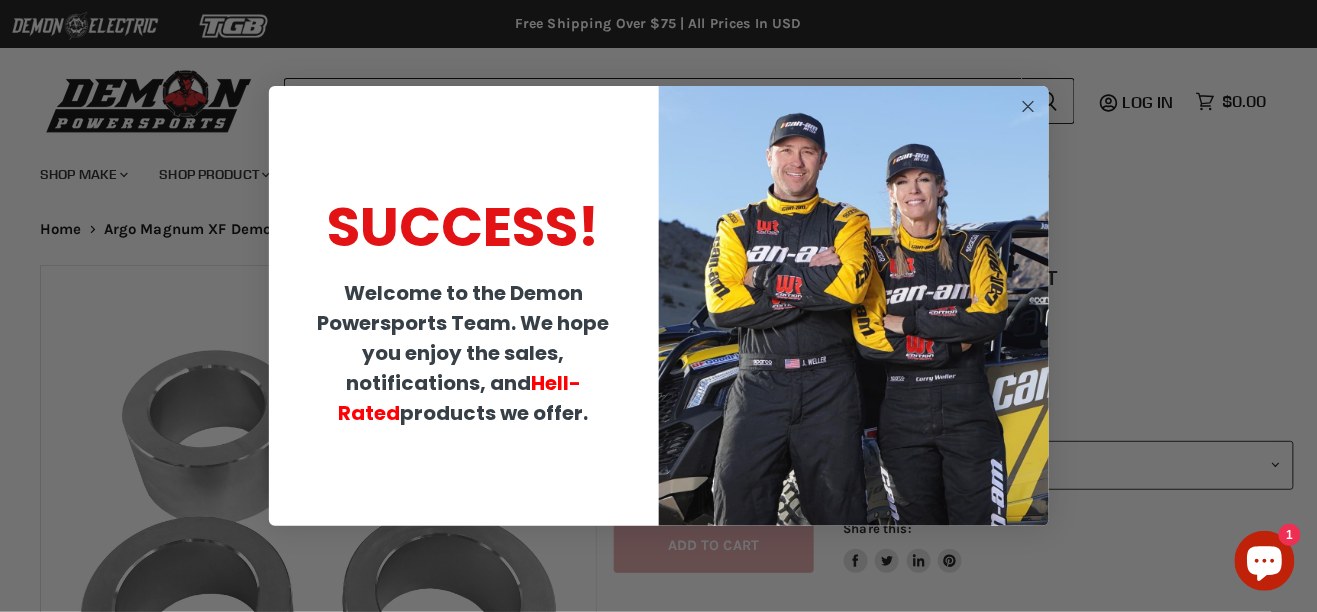 click 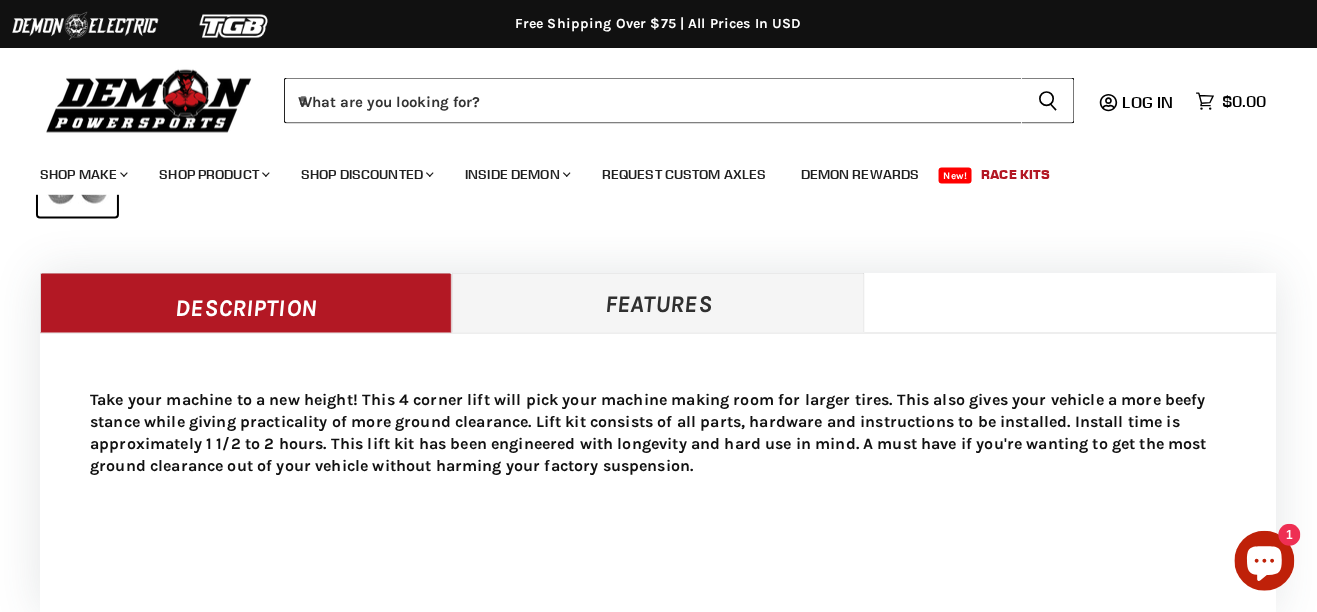 scroll, scrollTop: 713, scrollLeft: 0, axis: vertical 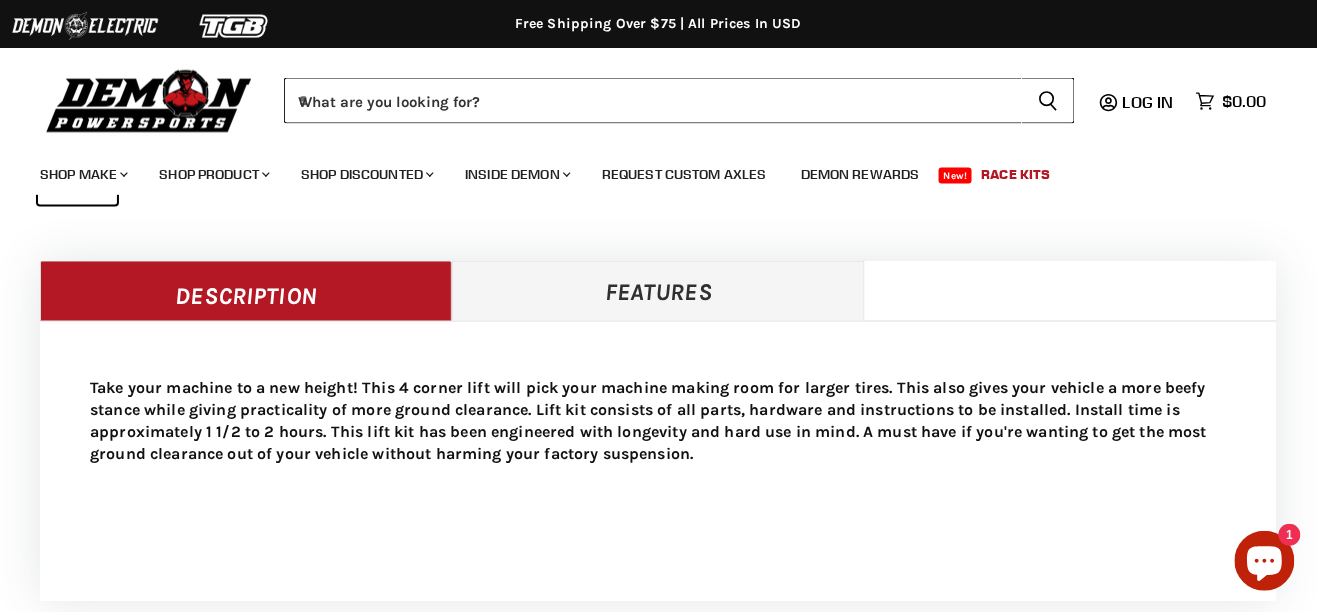 click on "Features" at bounding box center [658, 291] 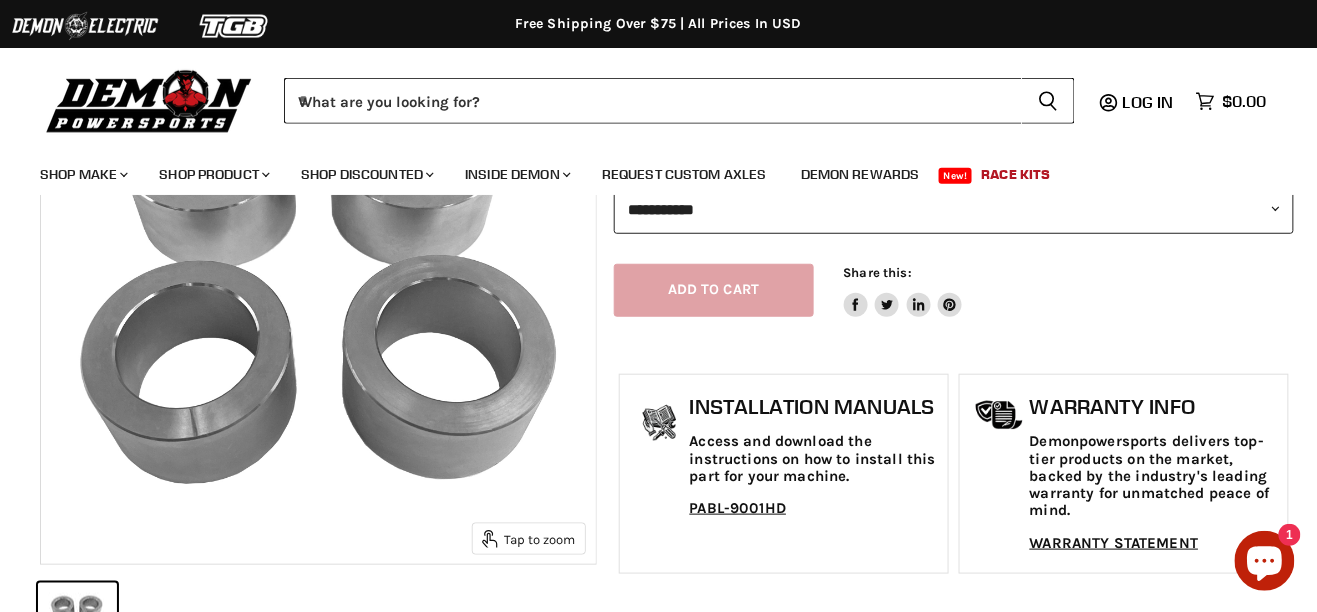 scroll, scrollTop: 257, scrollLeft: 0, axis: vertical 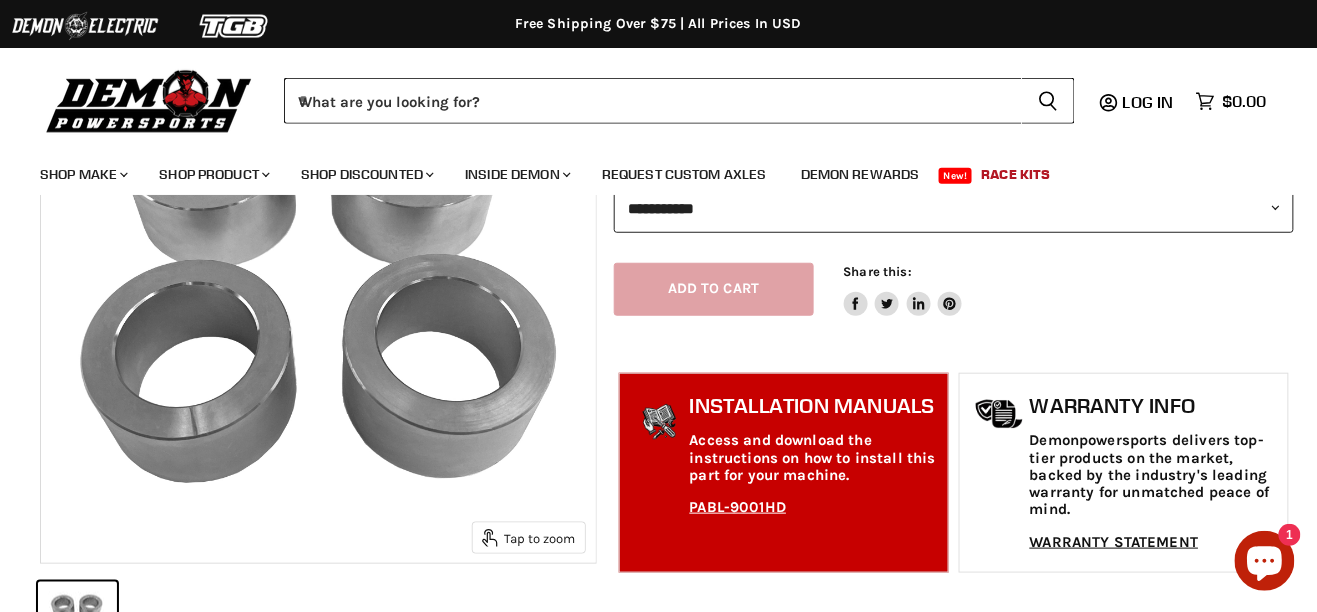 click on "PABL-9001HD" at bounding box center (738, 507) 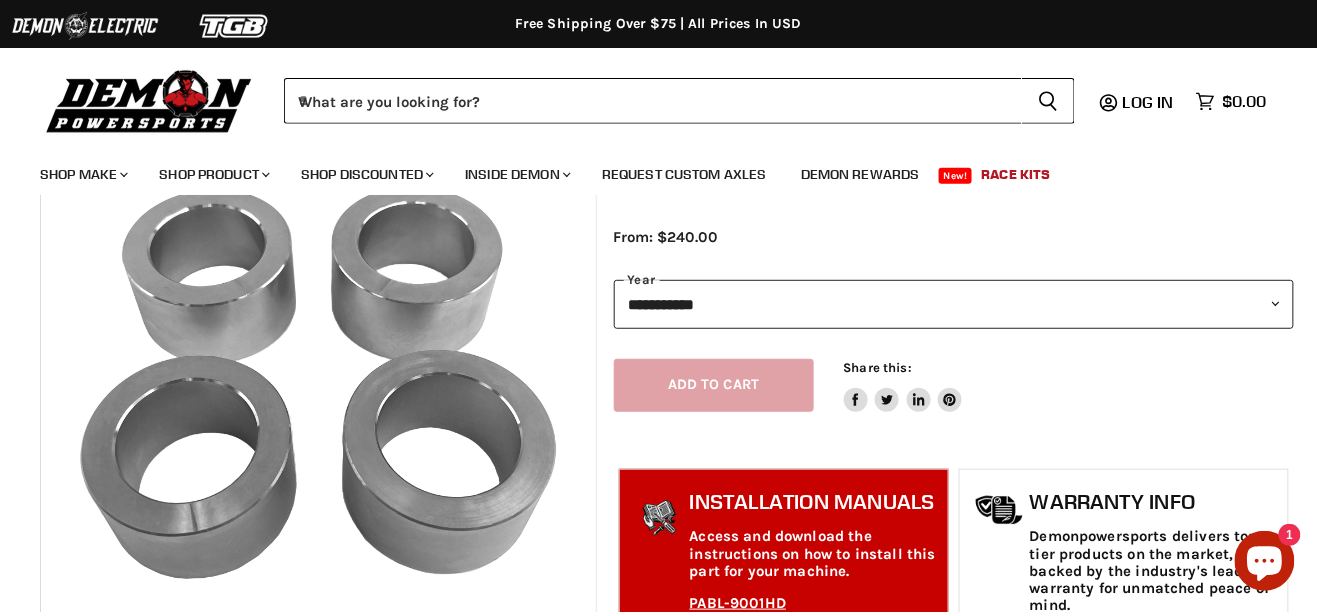 scroll, scrollTop: 159, scrollLeft: 0, axis: vertical 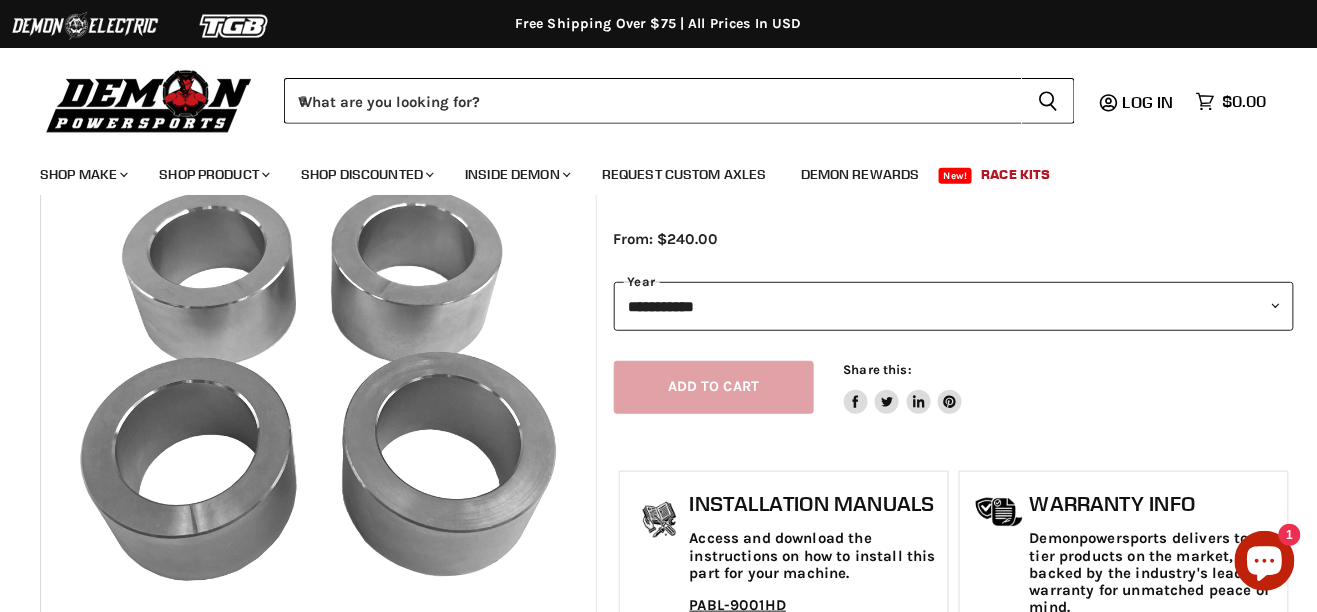 click on "**********" at bounding box center (954, 306) 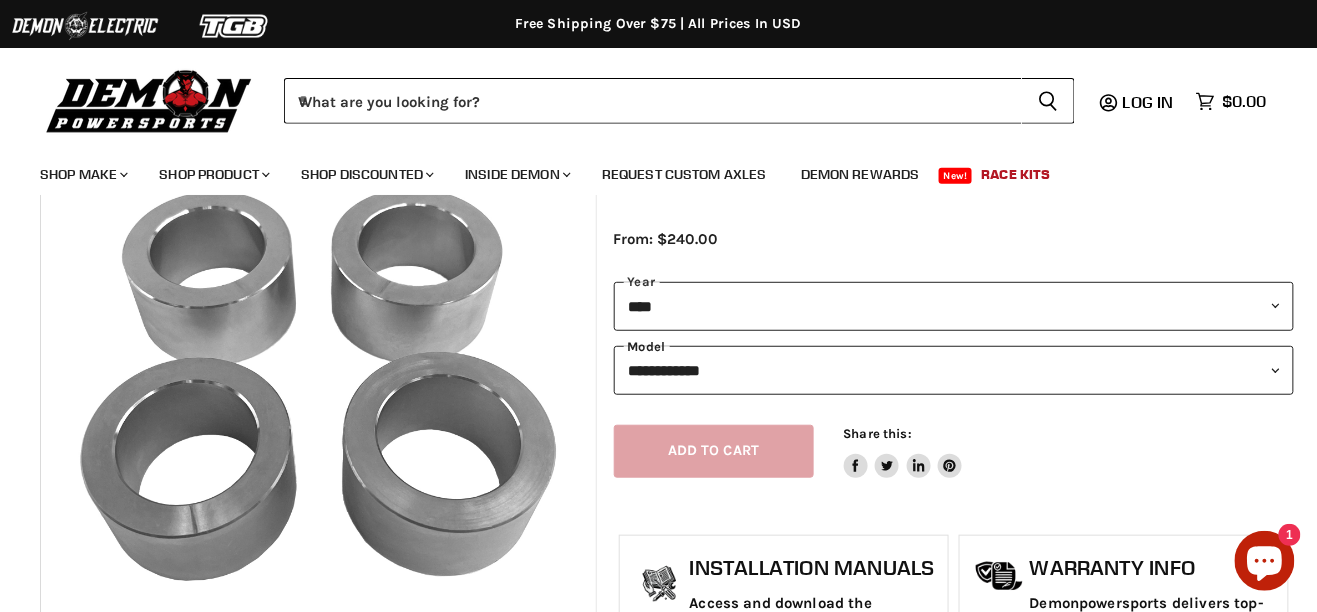 click on "**********" at bounding box center (954, 370) 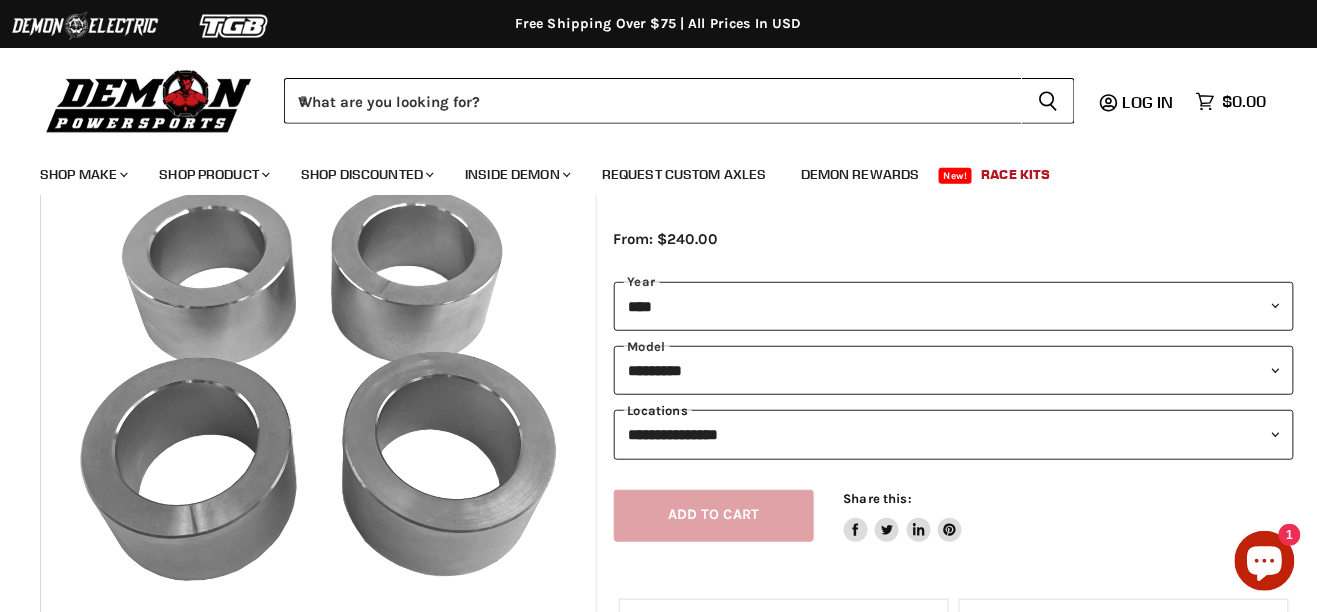 click on "**********" at bounding box center [954, 434] 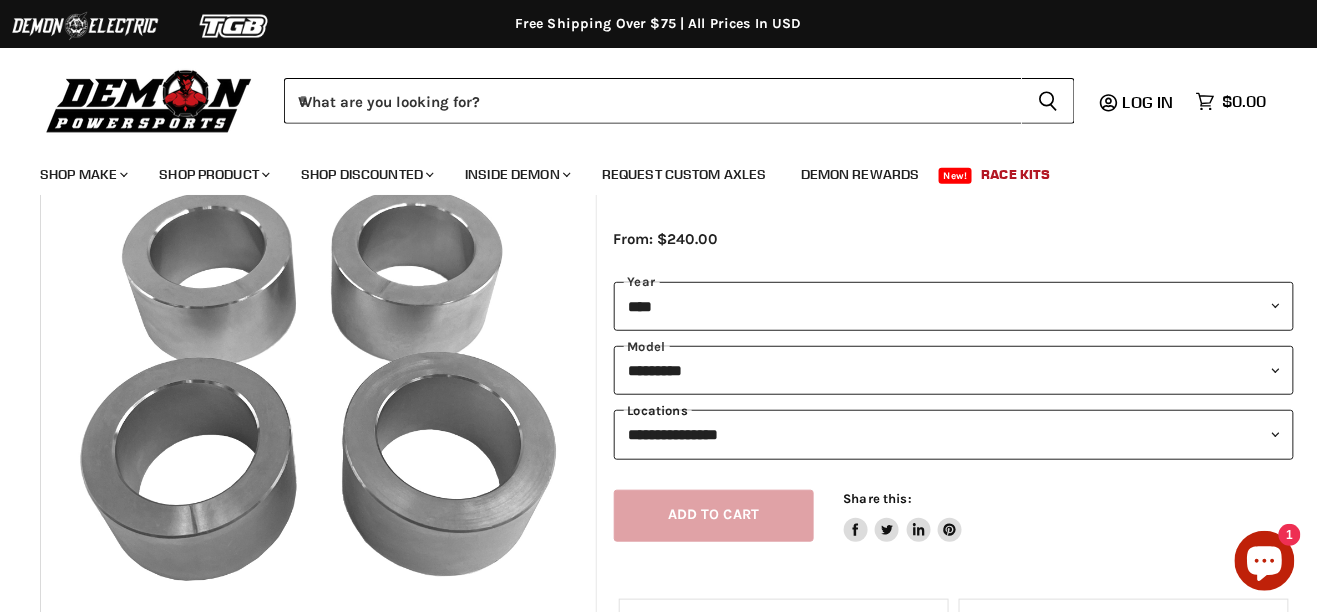 select on "**********" 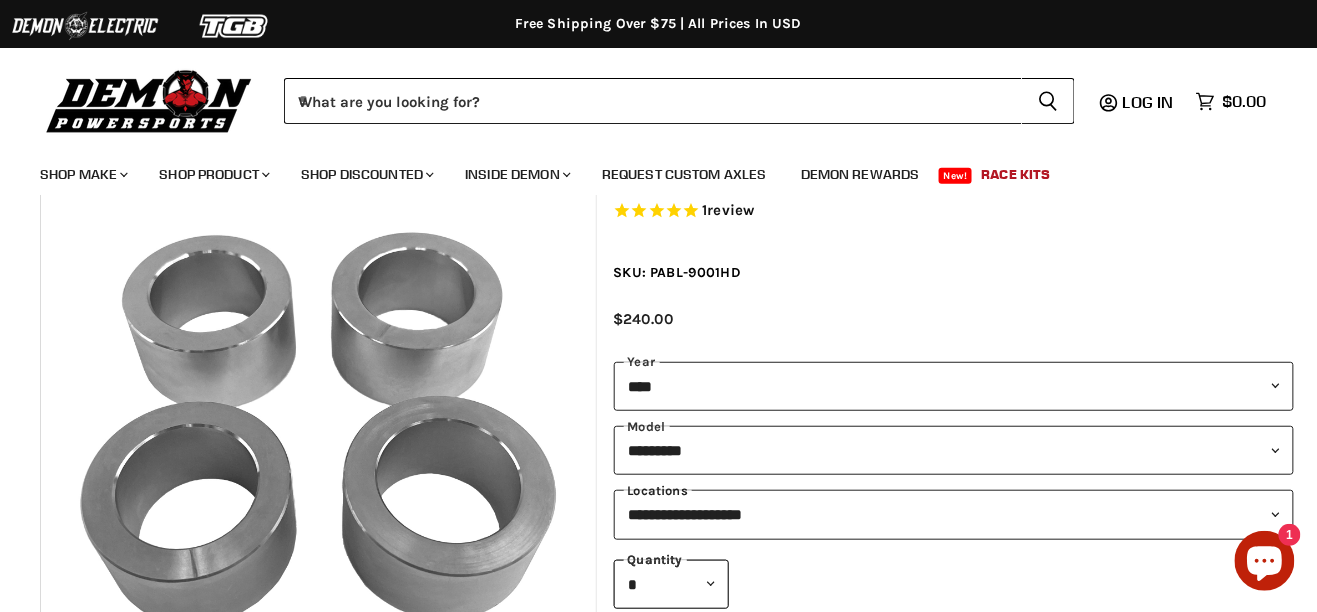scroll, scrollTop: 112, scrollLeft: 0, axis: vertical 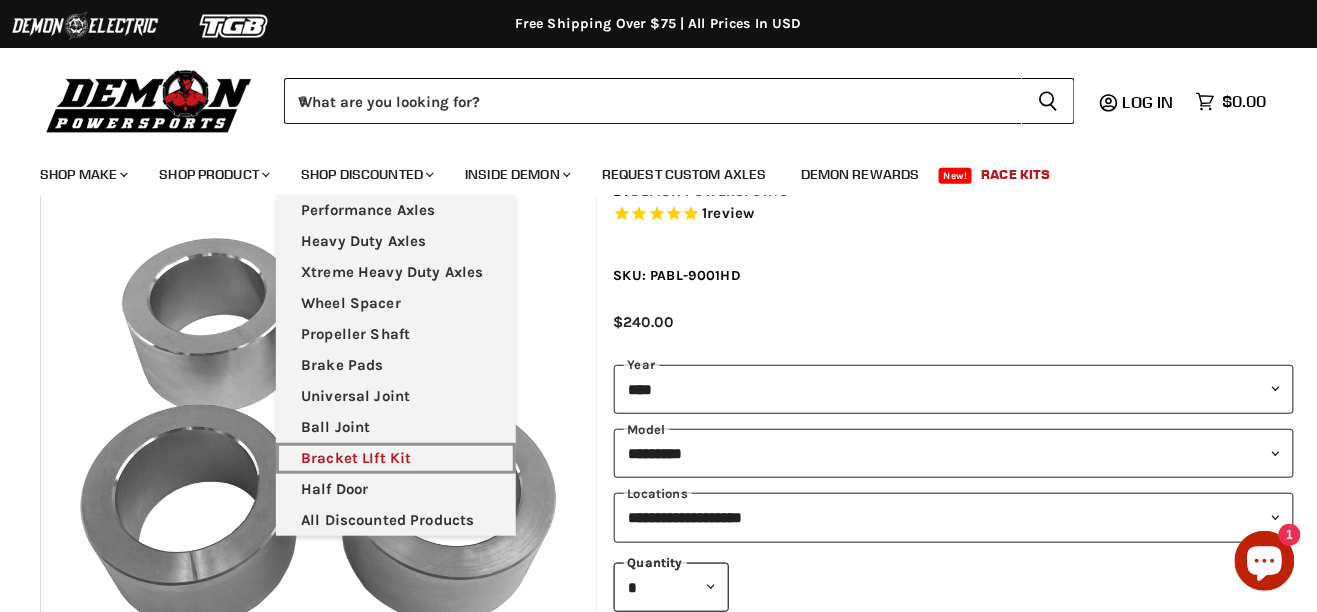 click on "Bracket LIft Kit" at bounding box center [396, 458] 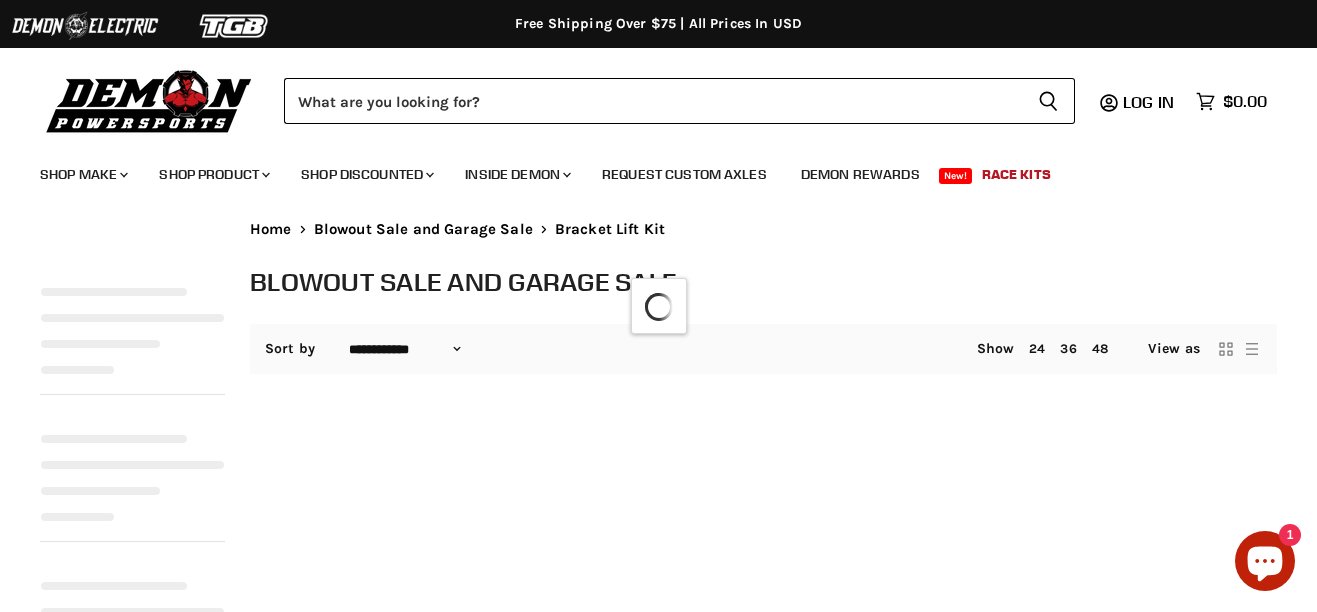 scroll, scrollTop: 0, scrollLeft: 0, axis: both 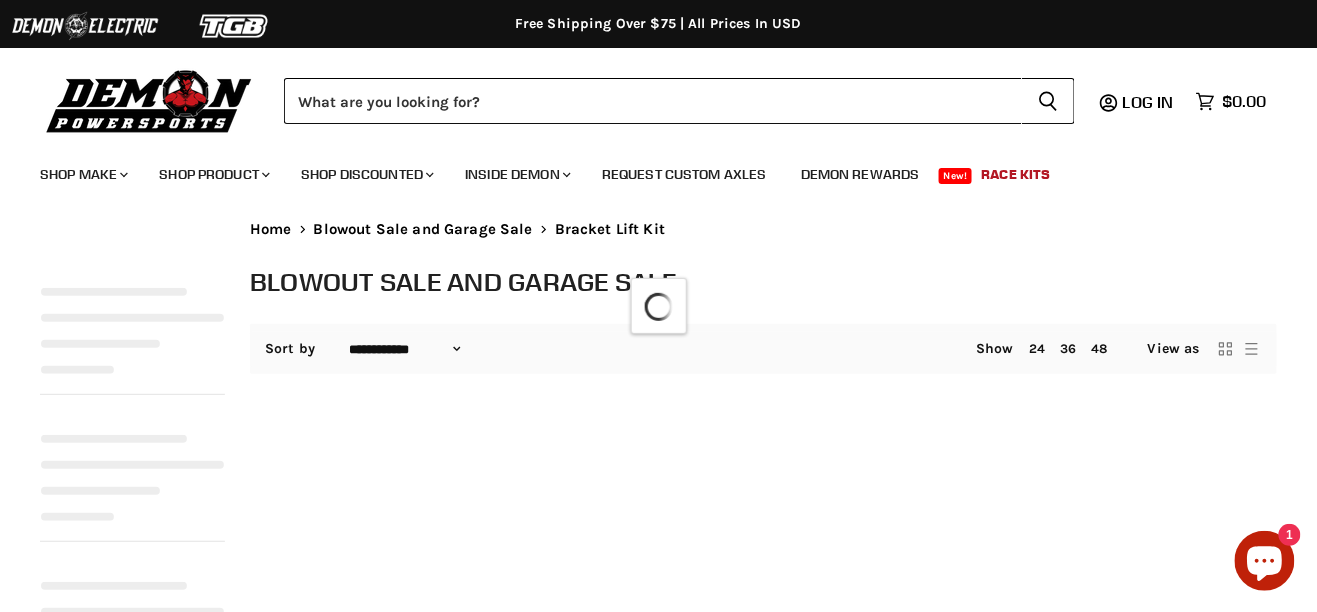 select on "**********" 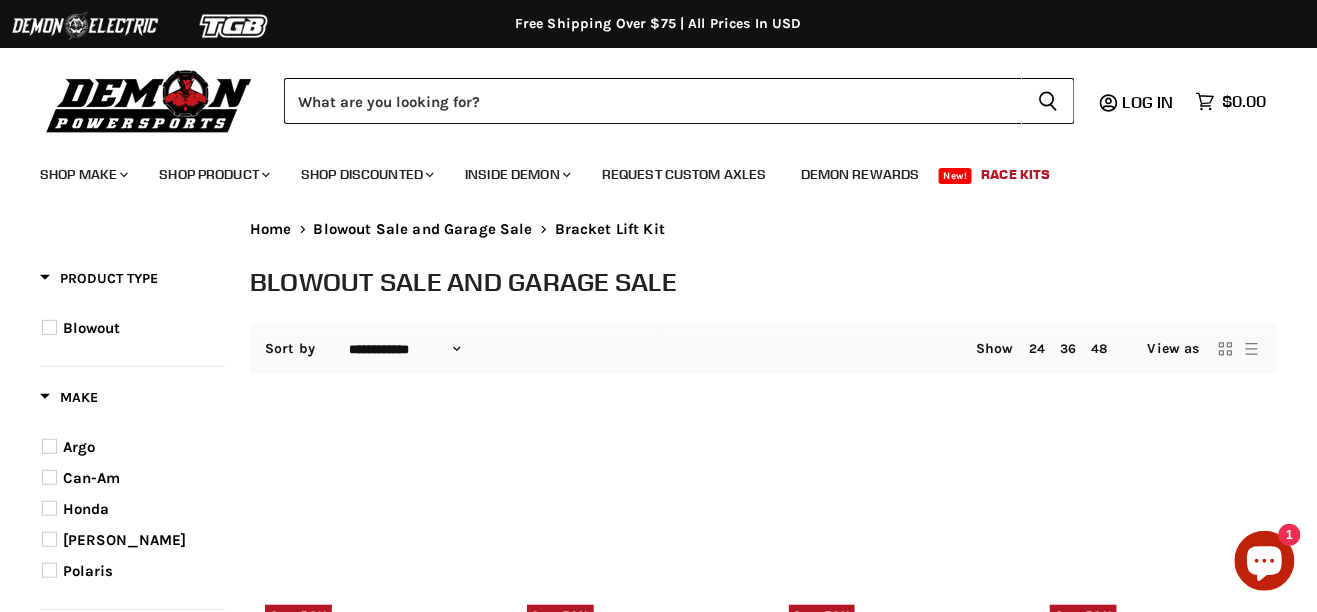 scroll, scrollTop: 0, scrollLeft: 0, axis: both 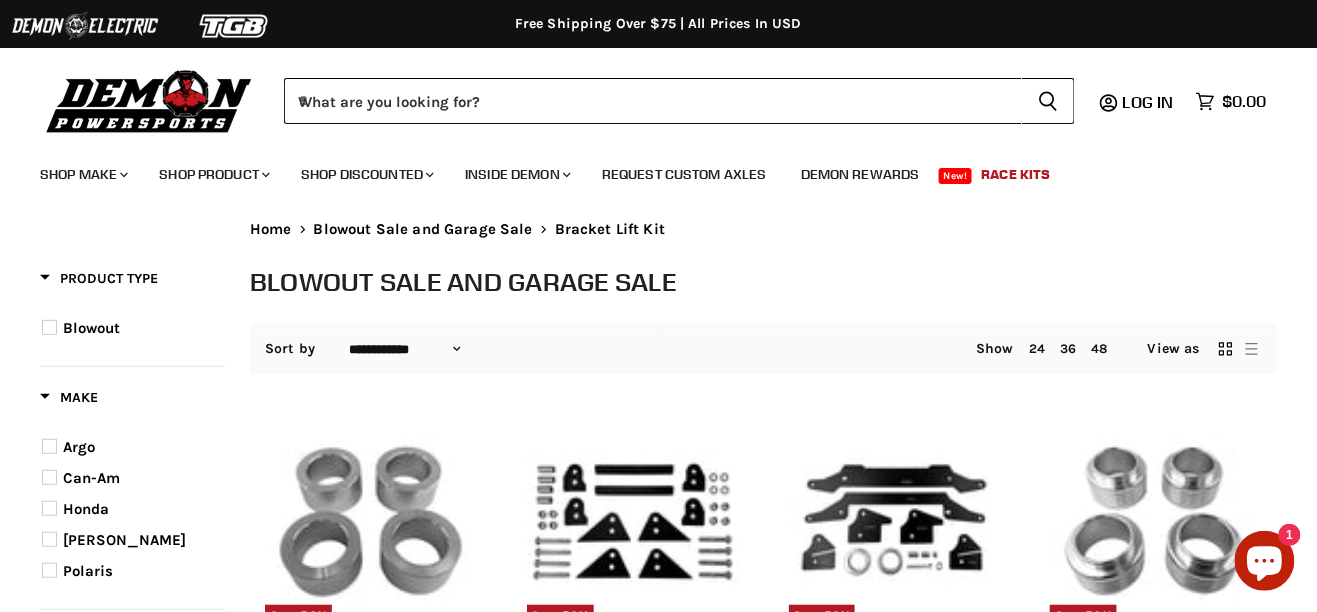 click on "Argo" at bounding box center (79, 447) 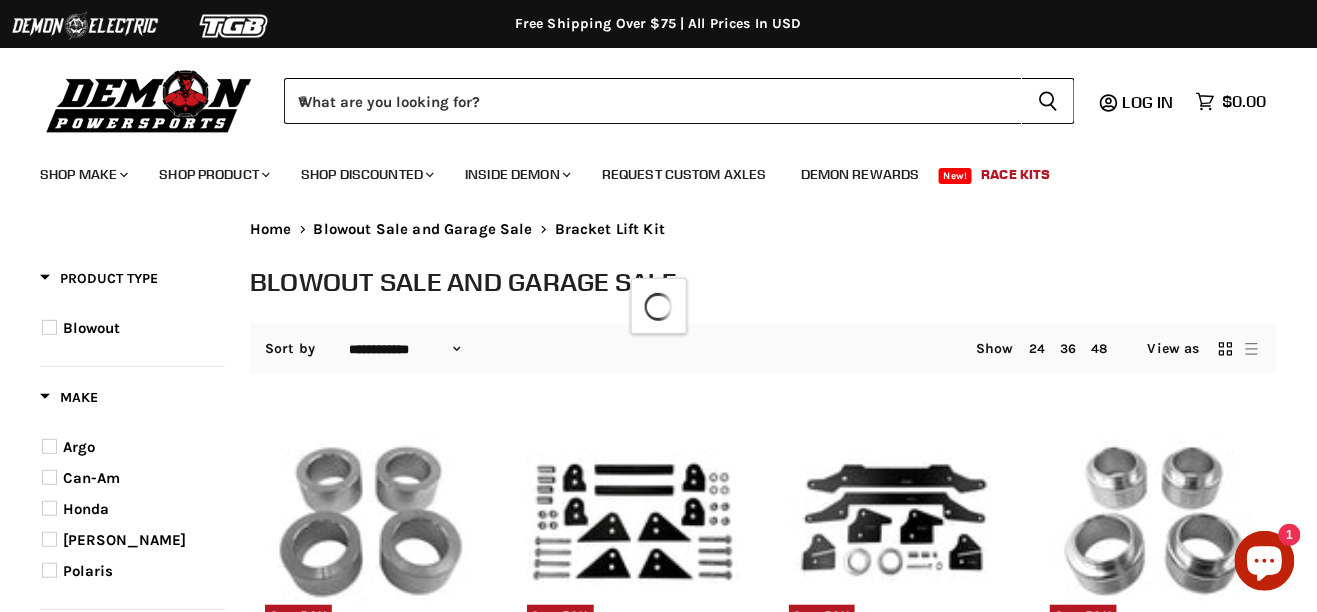 select on "**********" 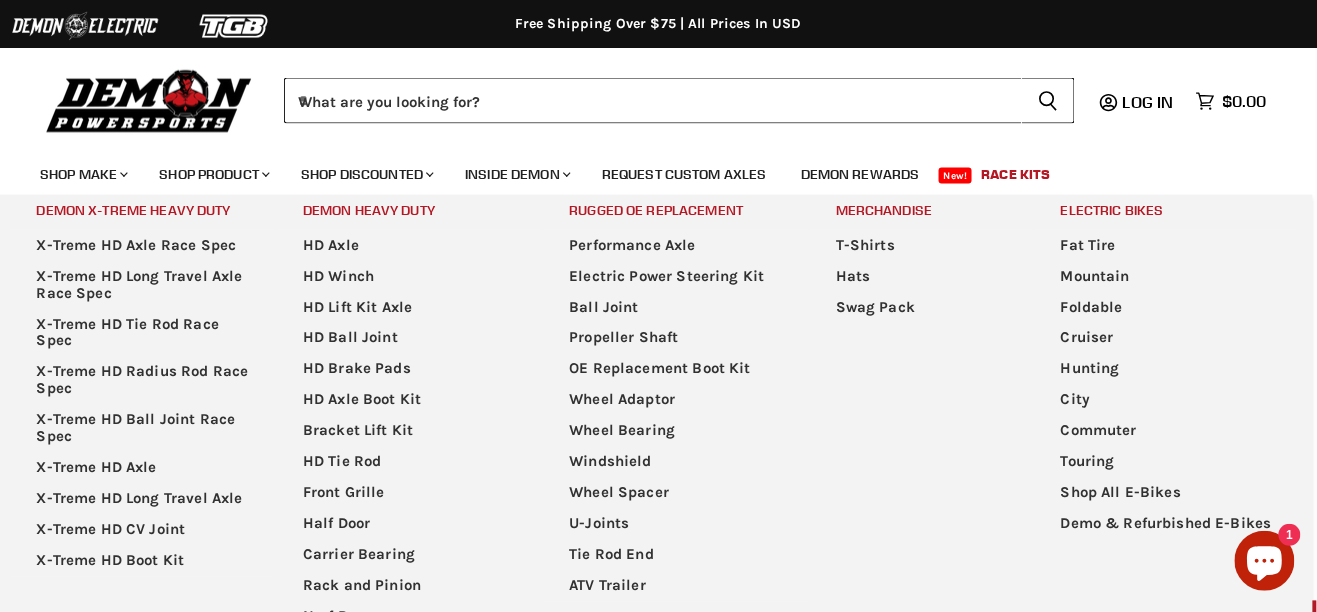 scroll, scrollTop: 686, scrollLeft: 0, axis: vertical 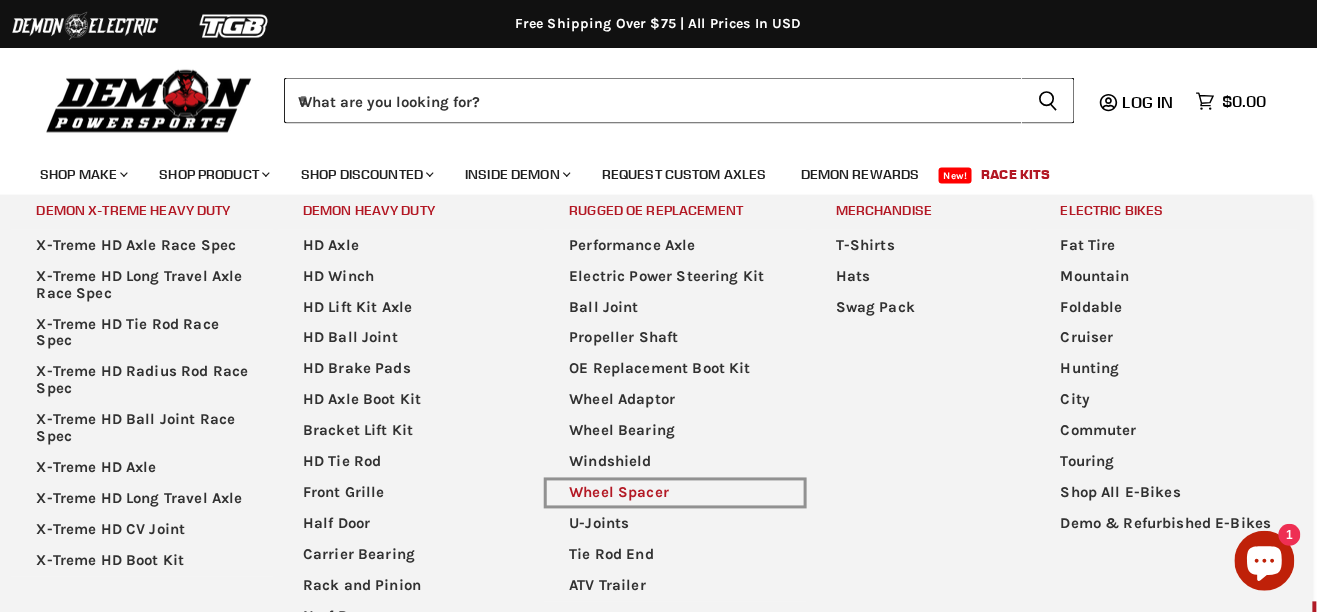click on "Wheel Spacer" at bounding box center (675, 493) 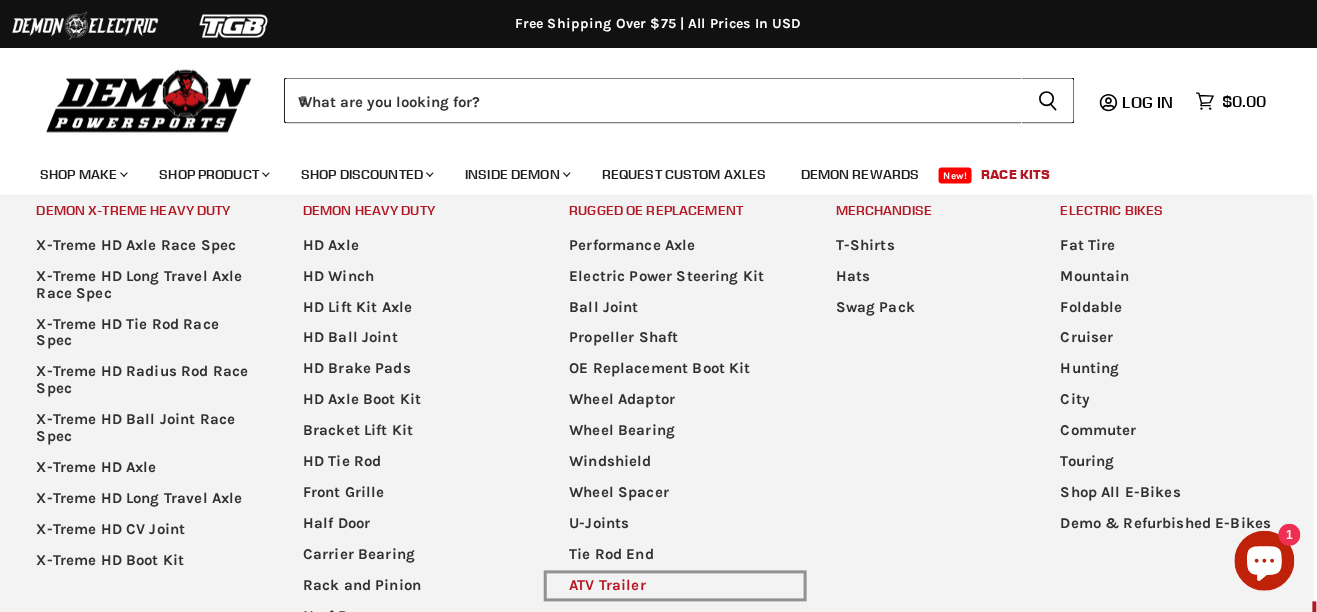 click on "ATV Trailer" at bounding box center (675, 586) 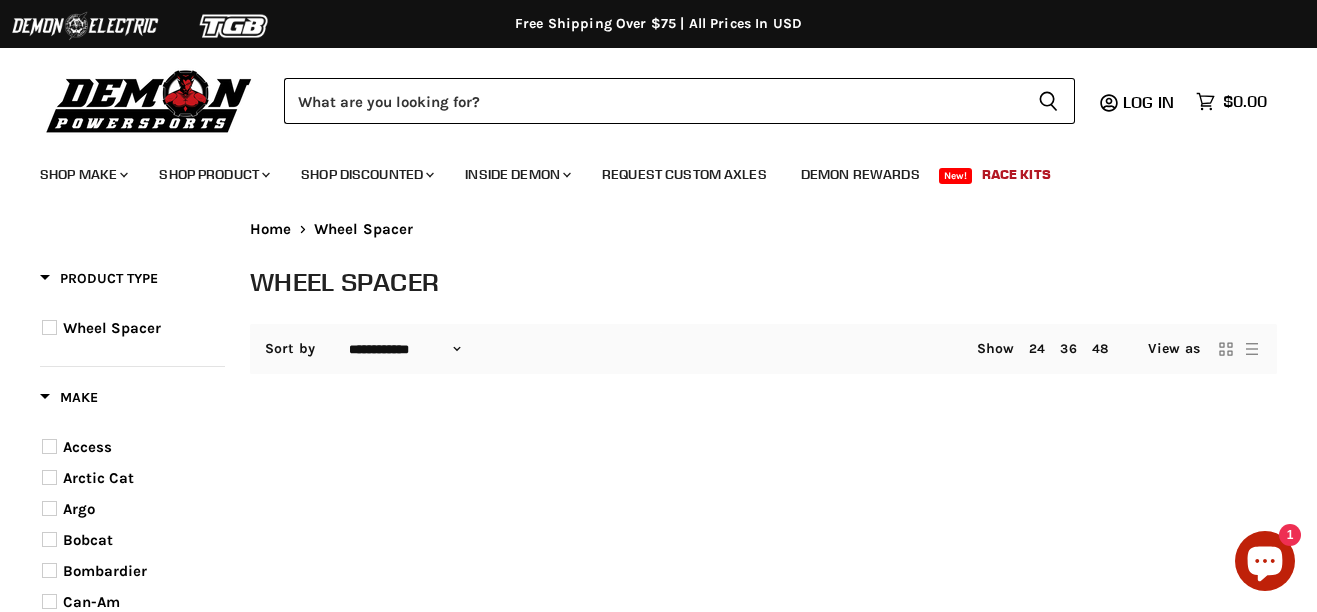 select on "**********" 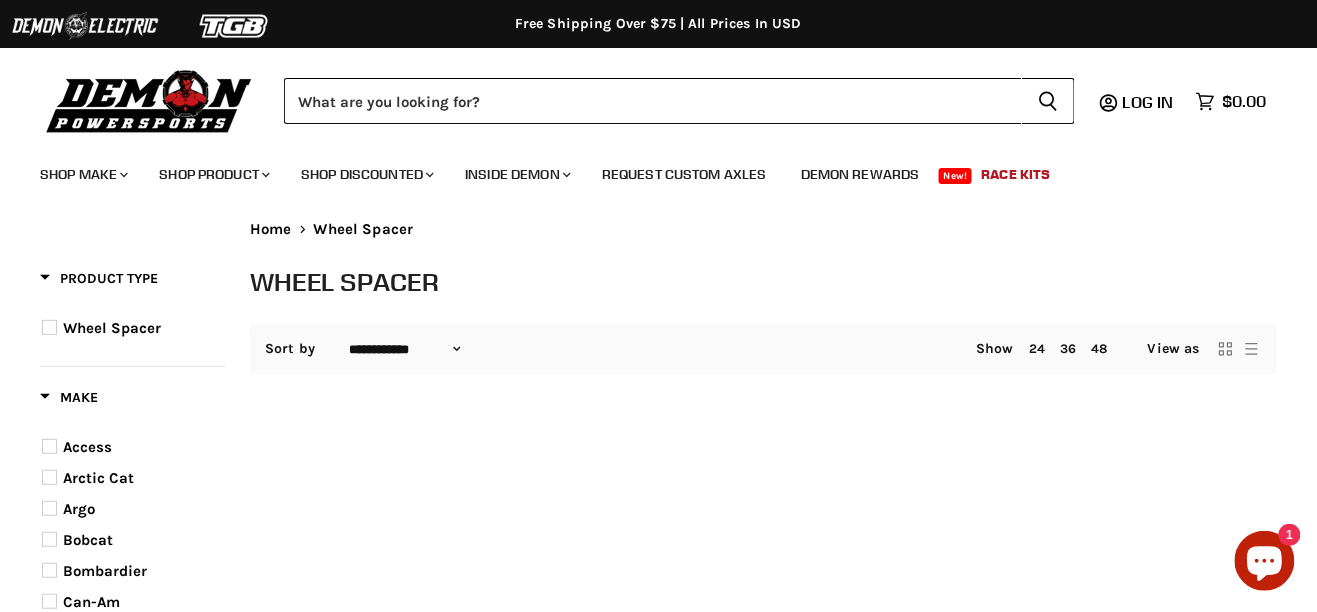 scroll, scrollTop: 0, scrollLeft: 0, axis: both 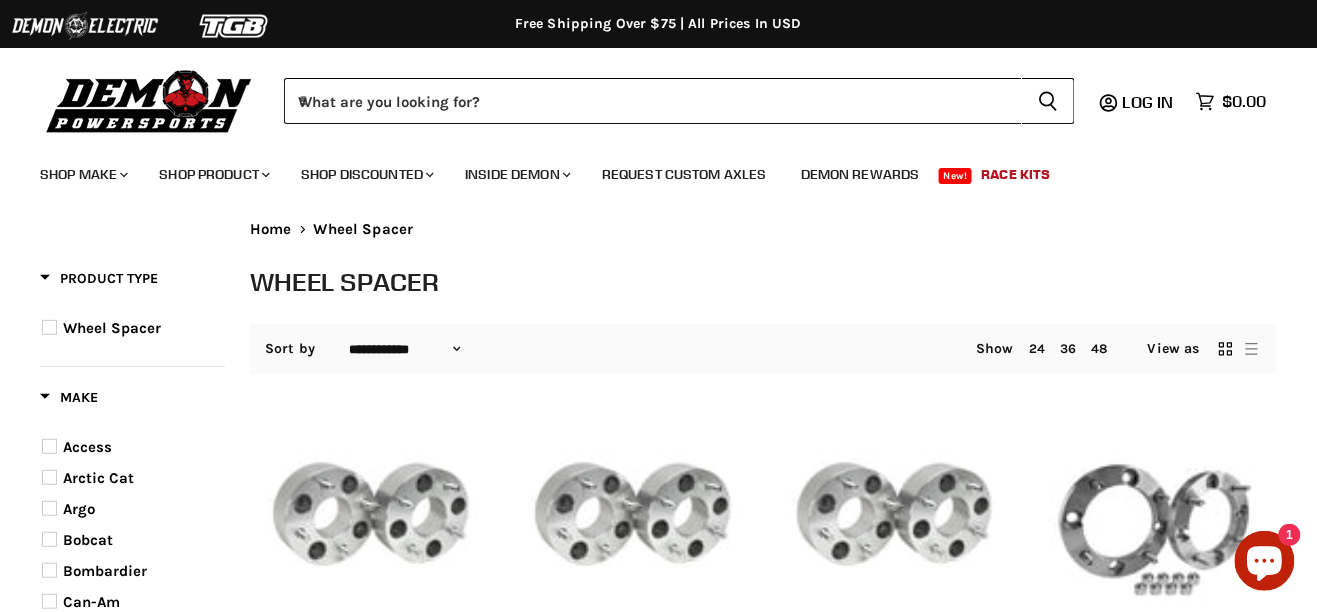 click on "Argo" at bounding box center (79, 509) 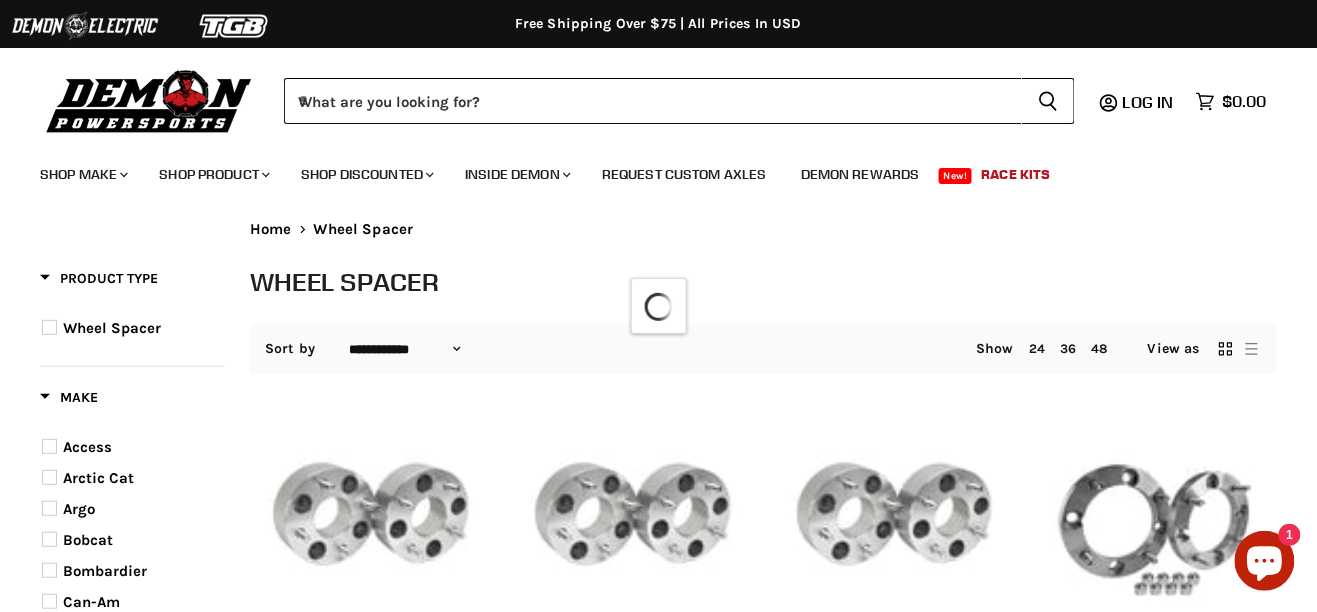 select on "**********" 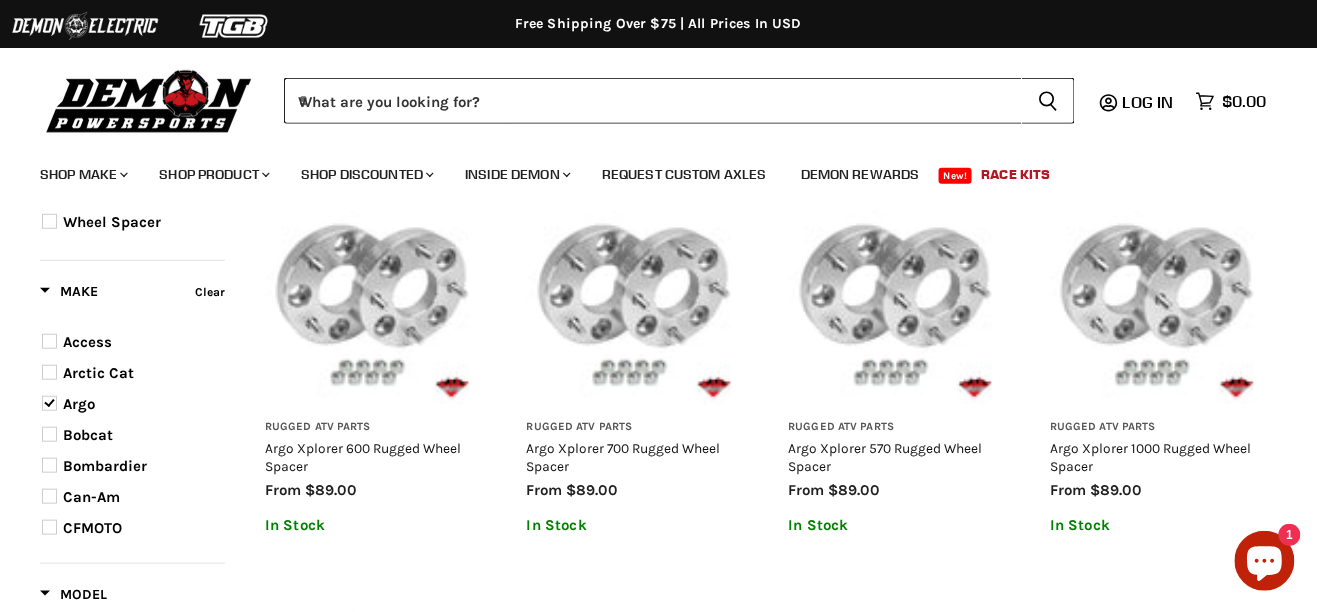 scroll, scrollTop: 222, scrollLeft: 0, axis: vertical 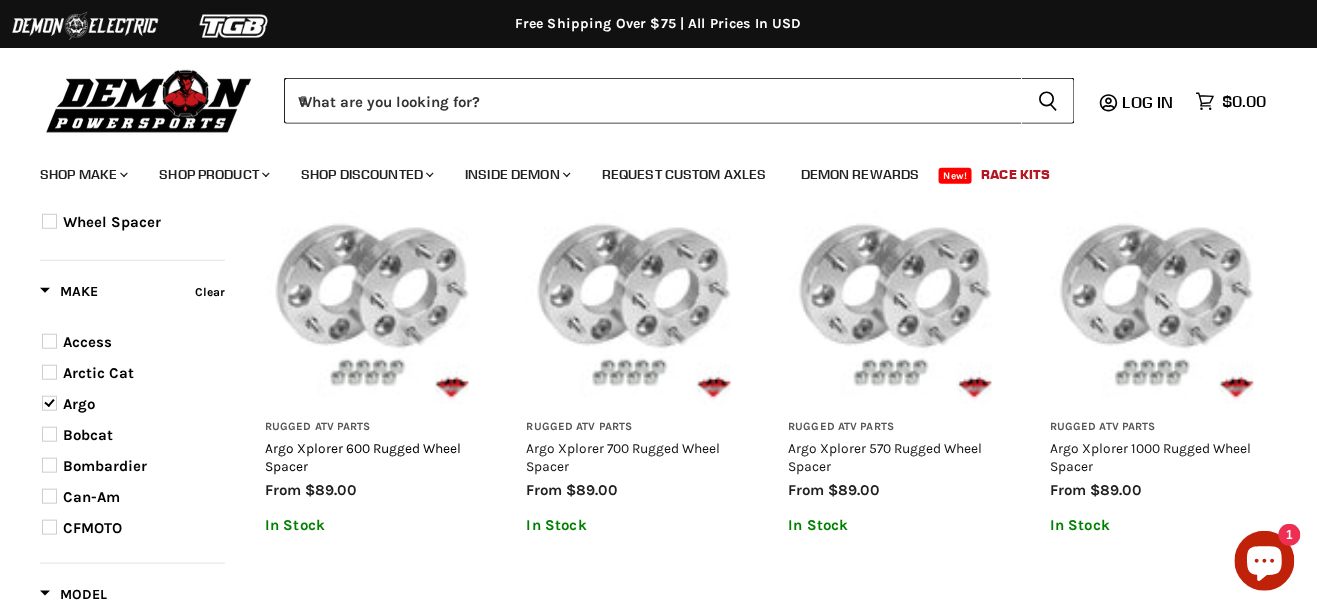click on "Argo Xplorer 600 Rugged Wheel Spacer" at bounding box center [363, 457] 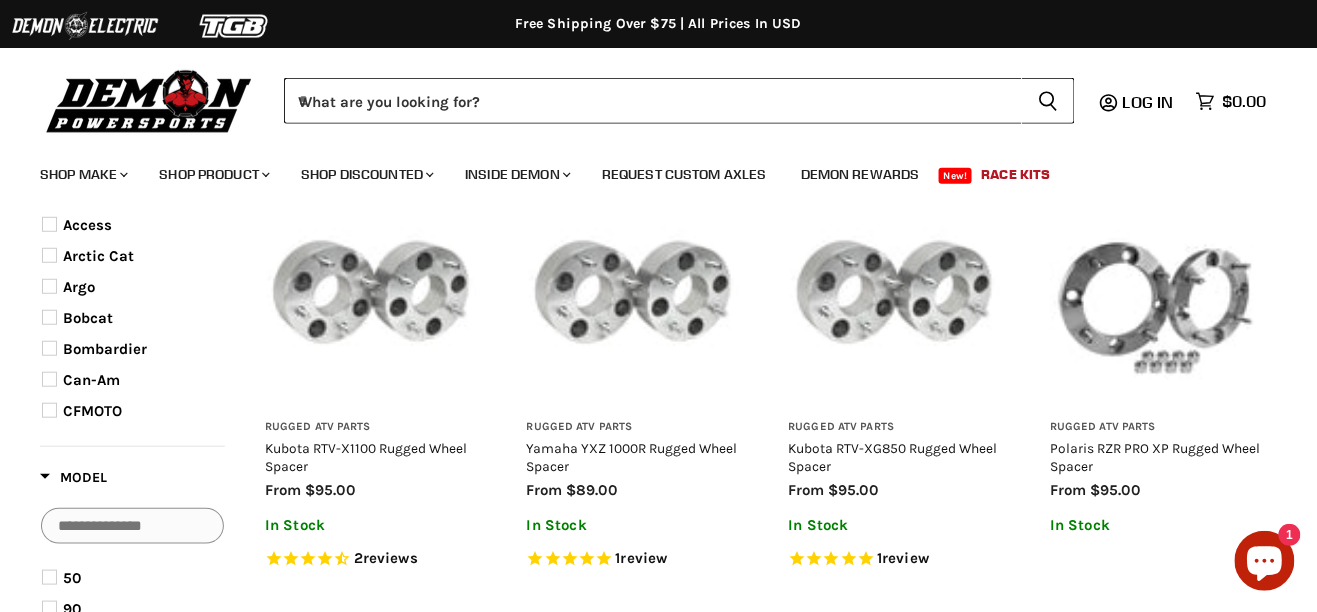 click on "Bombardier" at bounding box center [105, 349] 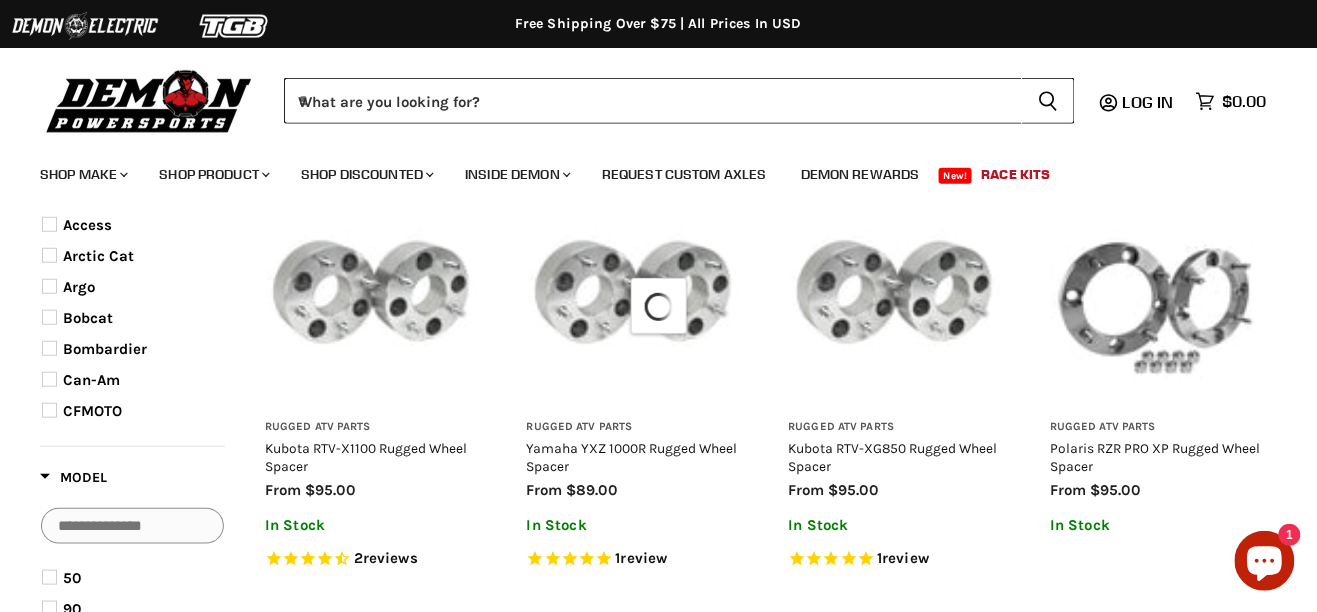 scroll, scrollTop: 337, scrollLeft: 0, axis: vertical 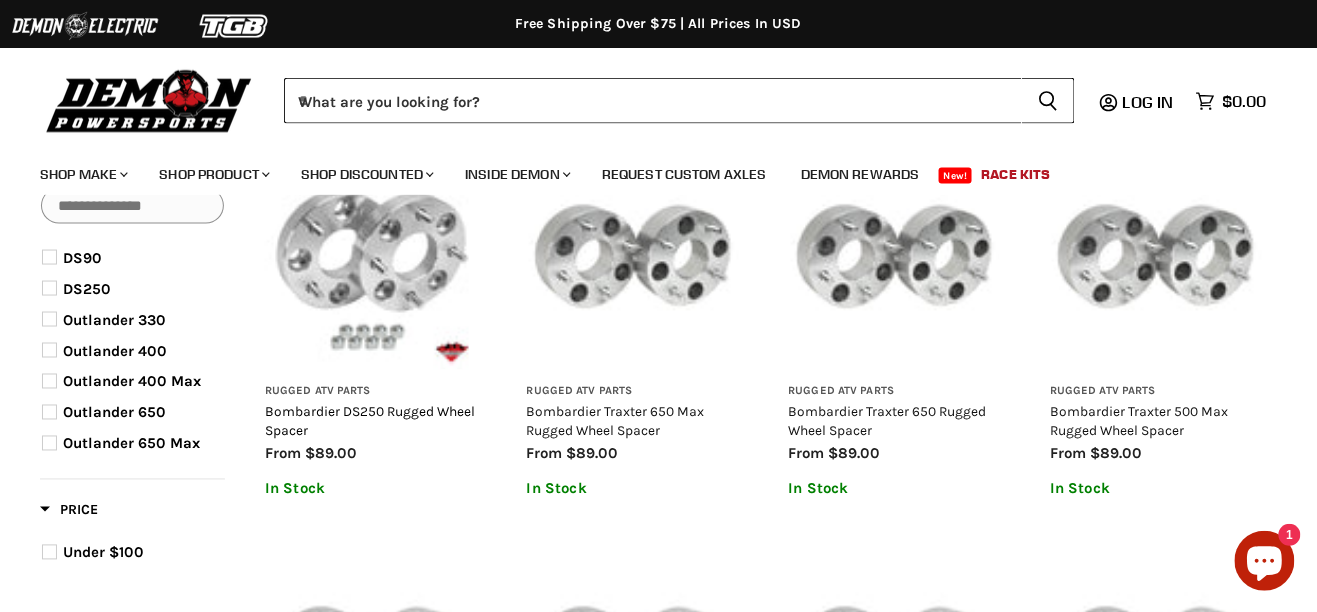 click on "Bombardier DS250 Rugged Wheel Spacer" at bounding box center (370, 421) 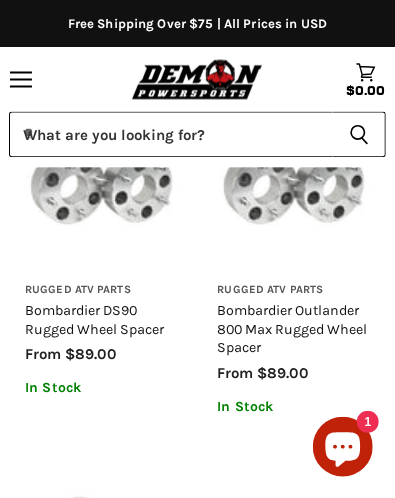 scroll, scrollTop: 722, scrollLeft: 0, axis: vertical 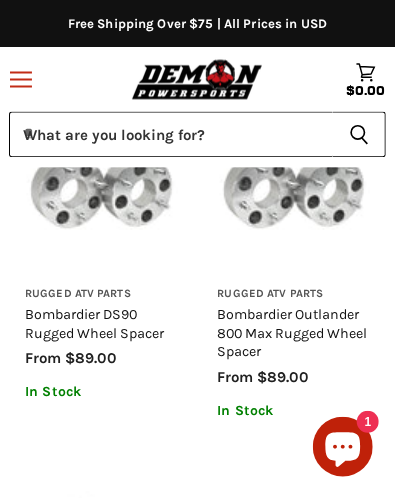 click 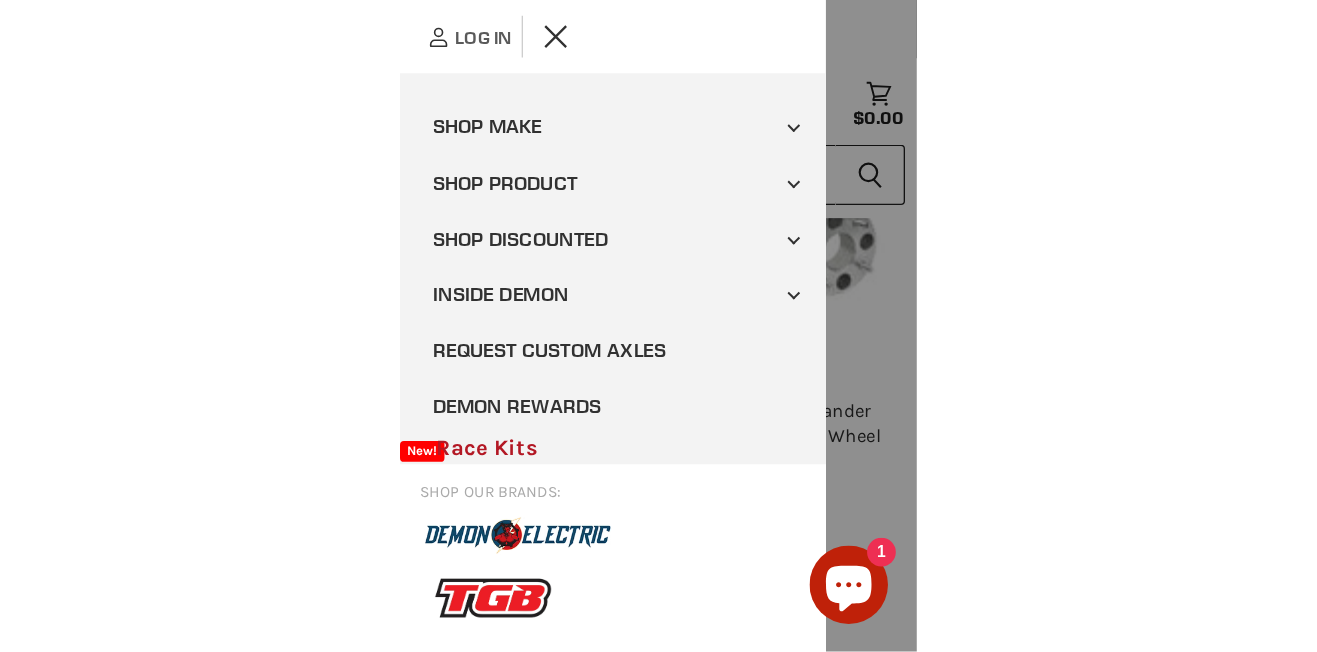 scroll, scrollTop: 4, scrollLeft: 0, axis: vertical 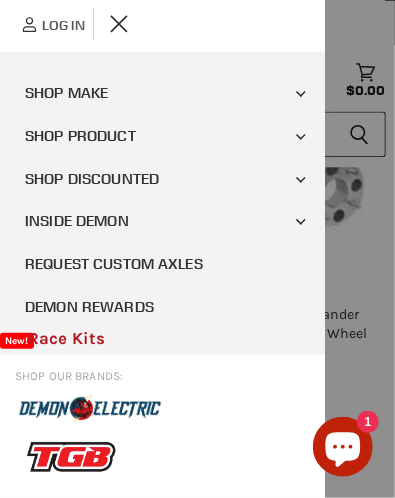 click on "Shop Product" at bounding box center (162, 136) 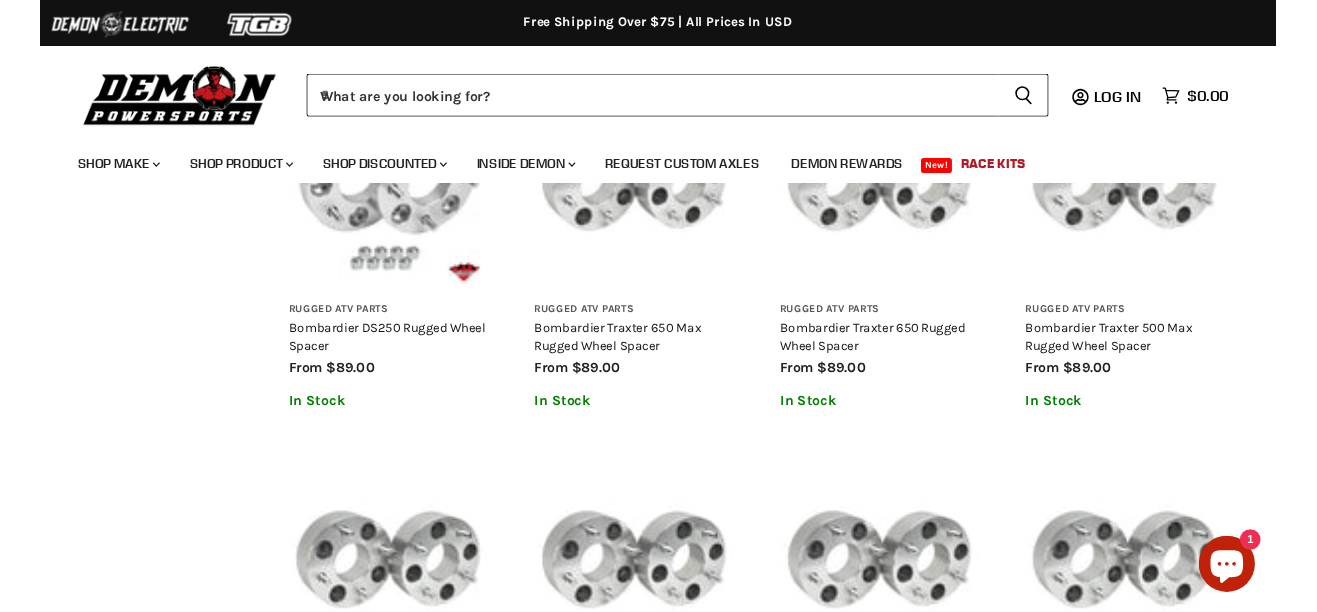scroll, scrollTop: 752, scrollLeft: 0, axis: vertical 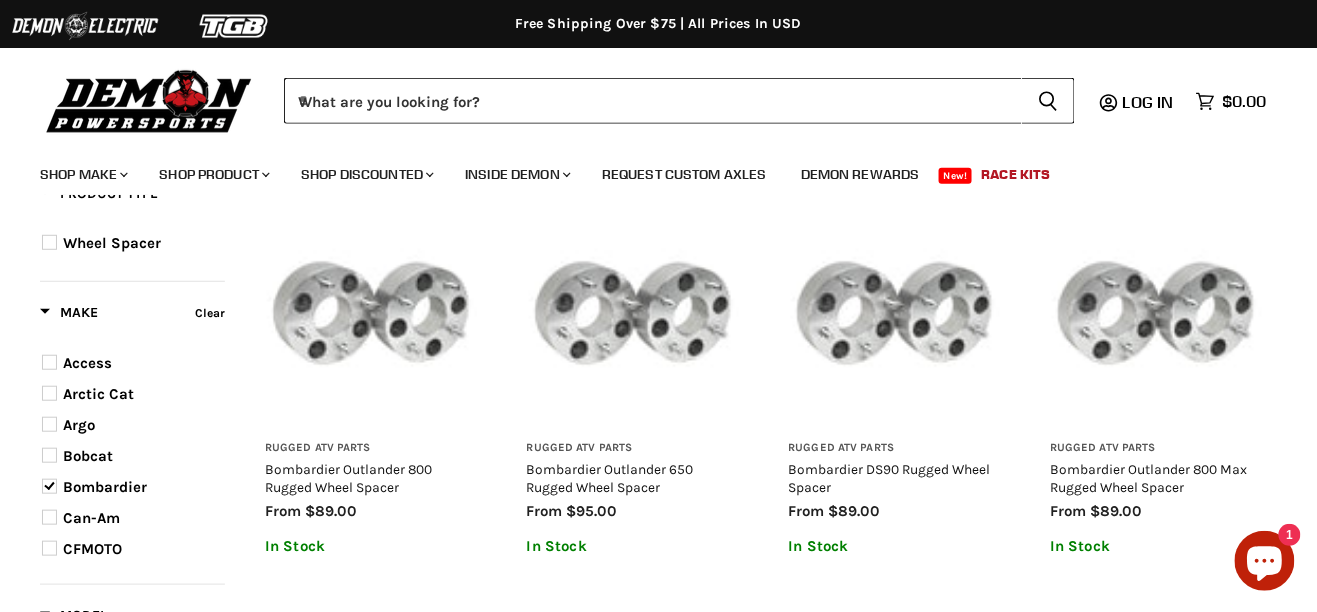 click on "Argo" at bounding box center (79, 425) 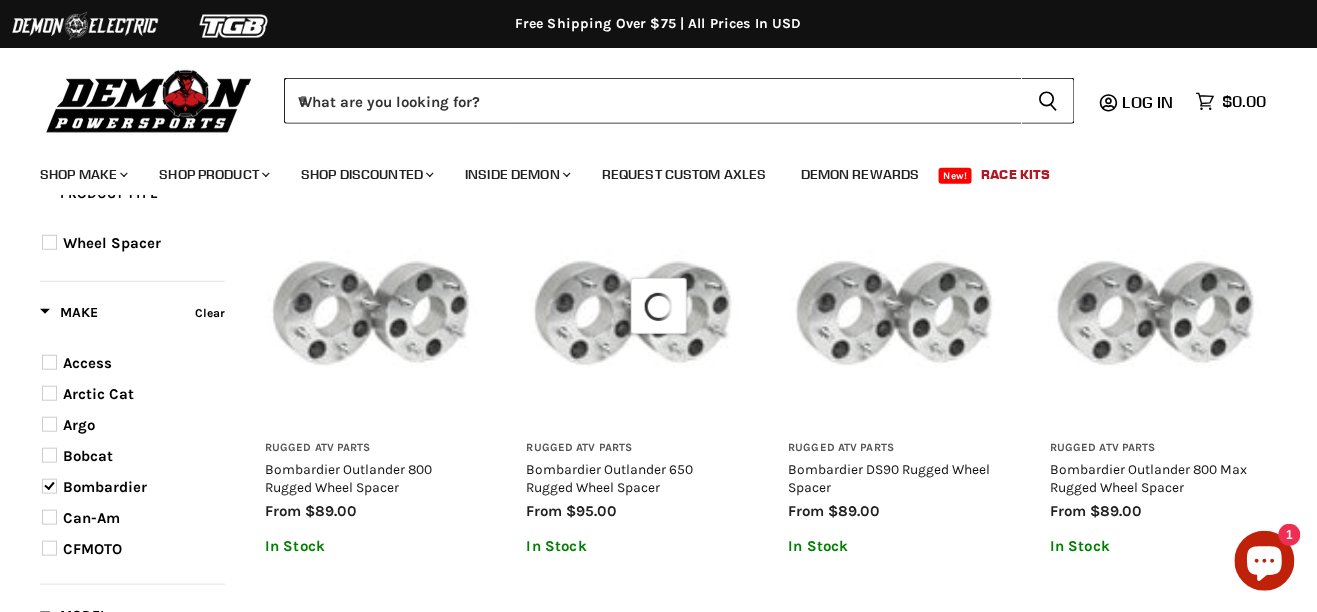 select on "**********" 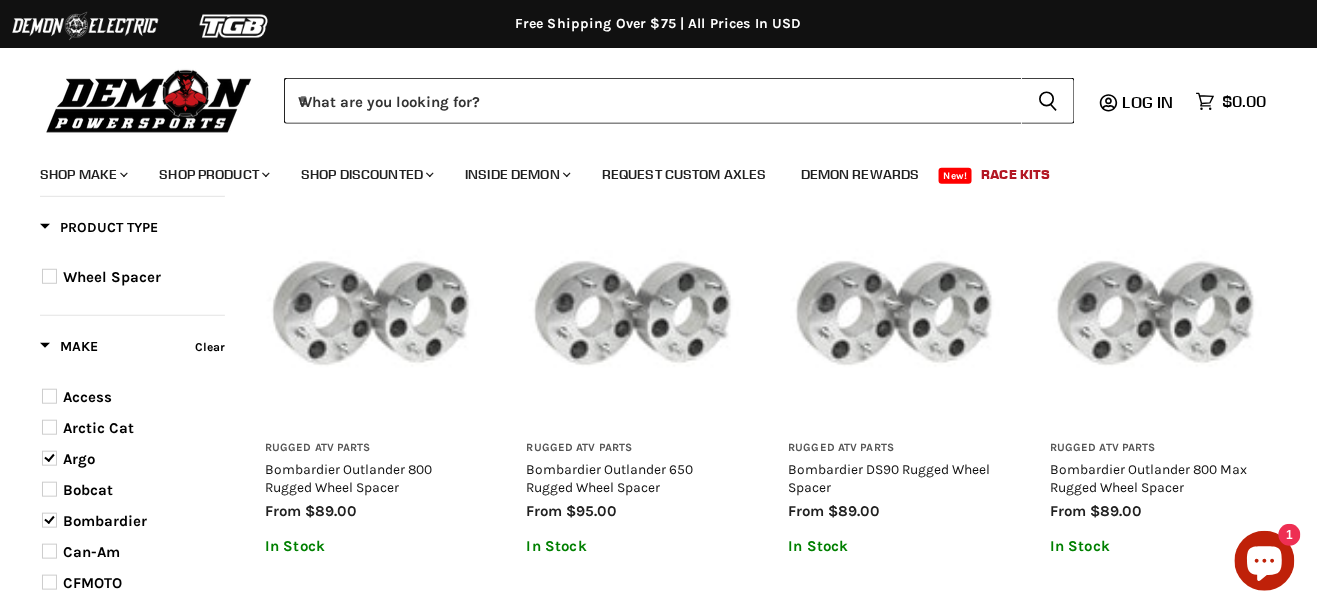 click on "Bombardier" at bounding box center [105, 521] 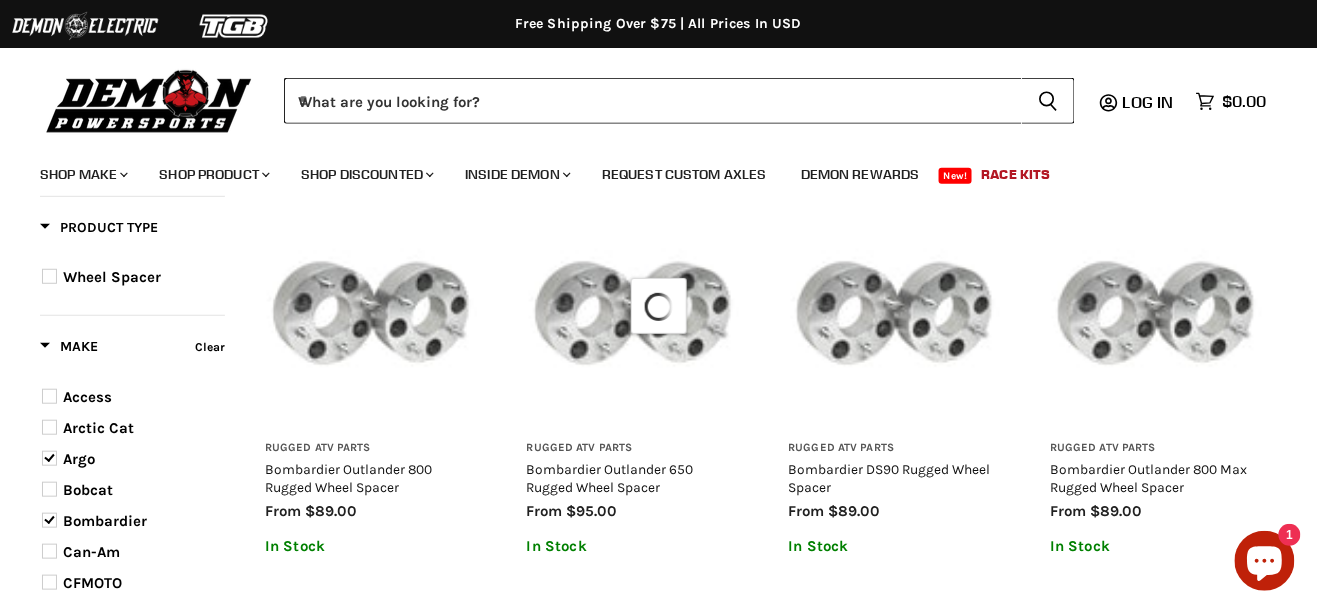 select on "**********" 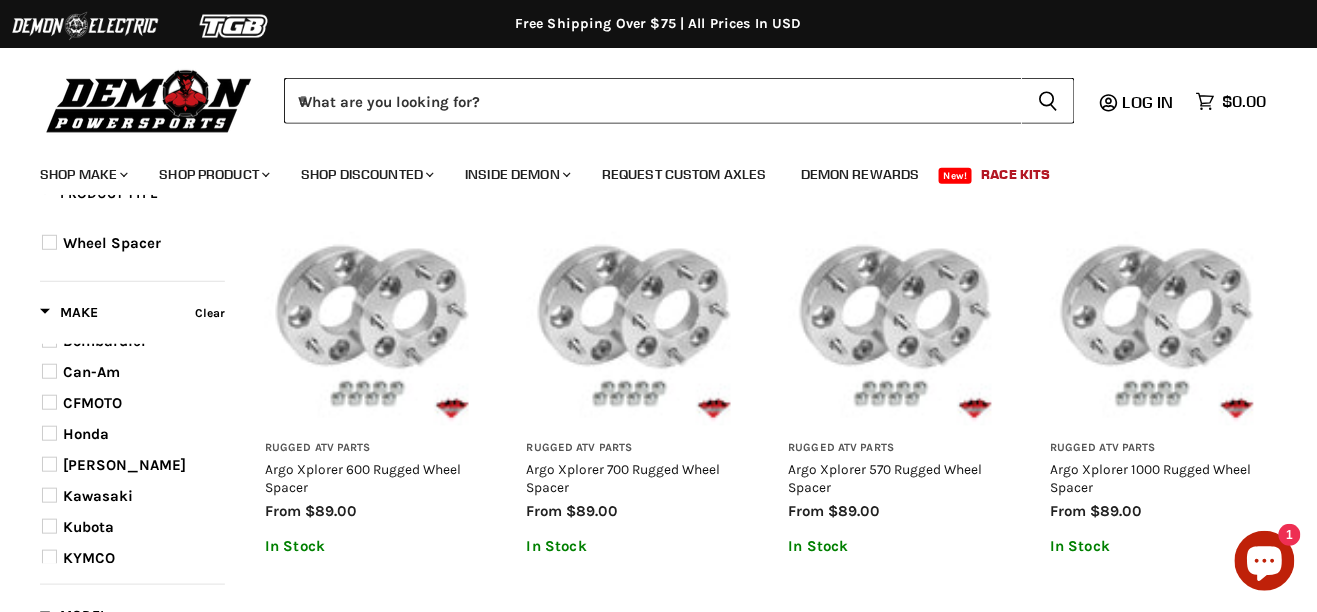 scroll, scrollTop: 281, scrollLeft: 0, axis: vertical 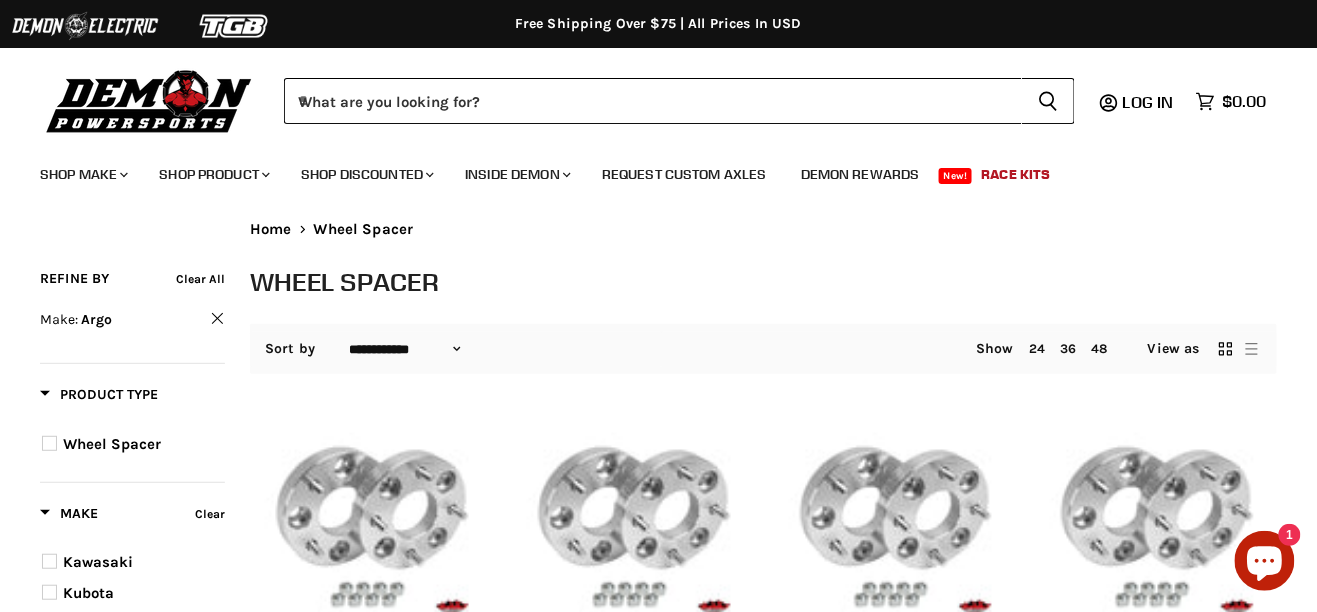 select on "**********" 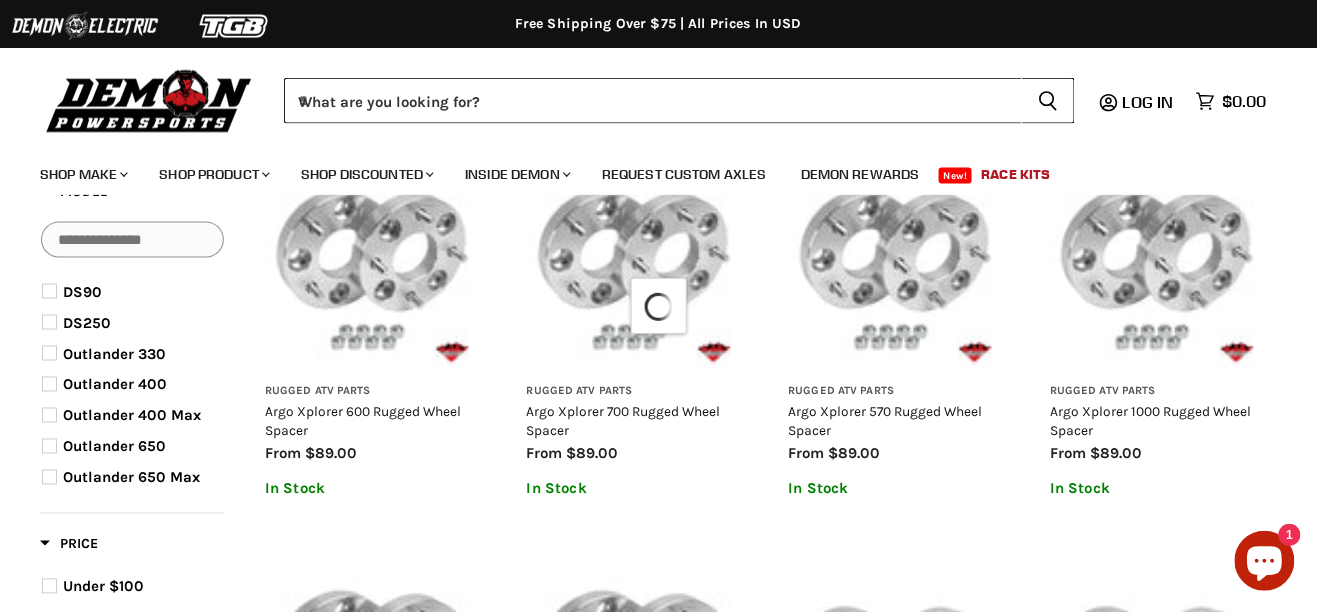 scroll, scrollTop: 624, scrollLeft: 0, axis: vertical 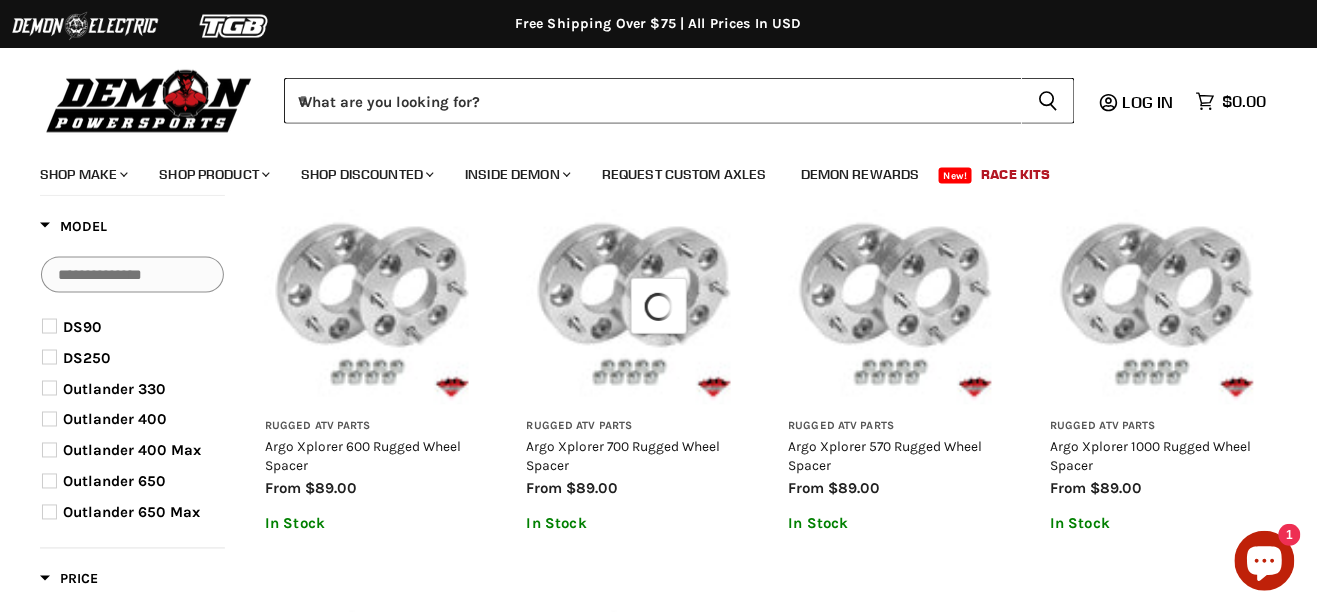 select on "**********" 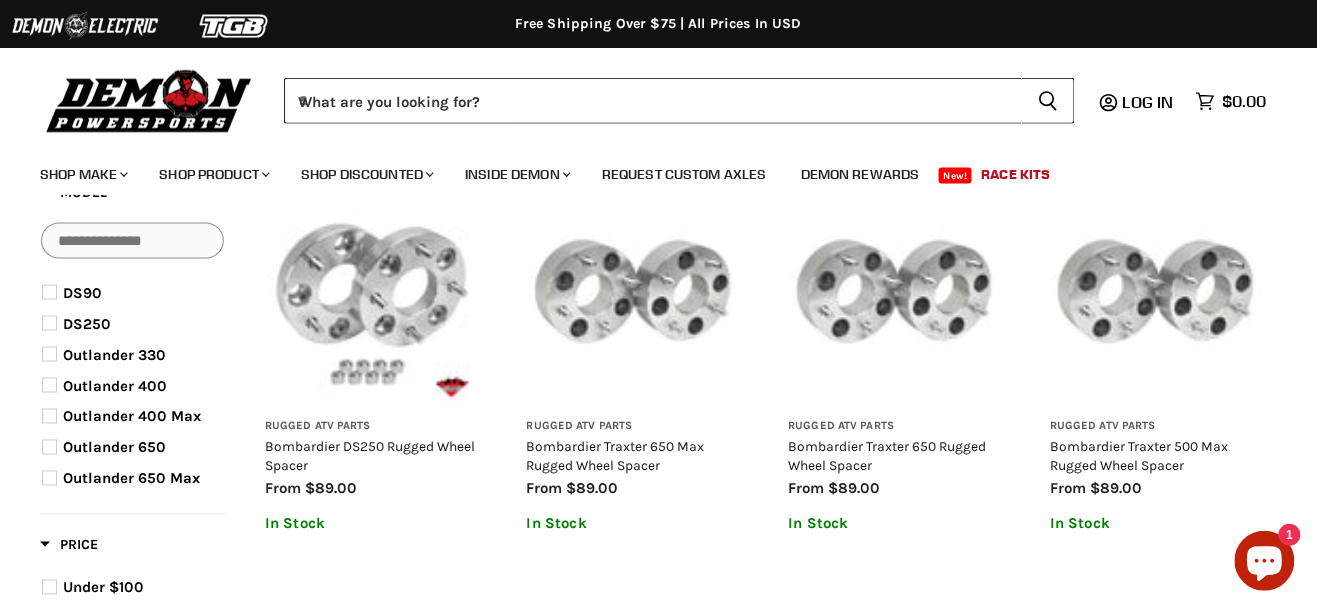 select on "**********" 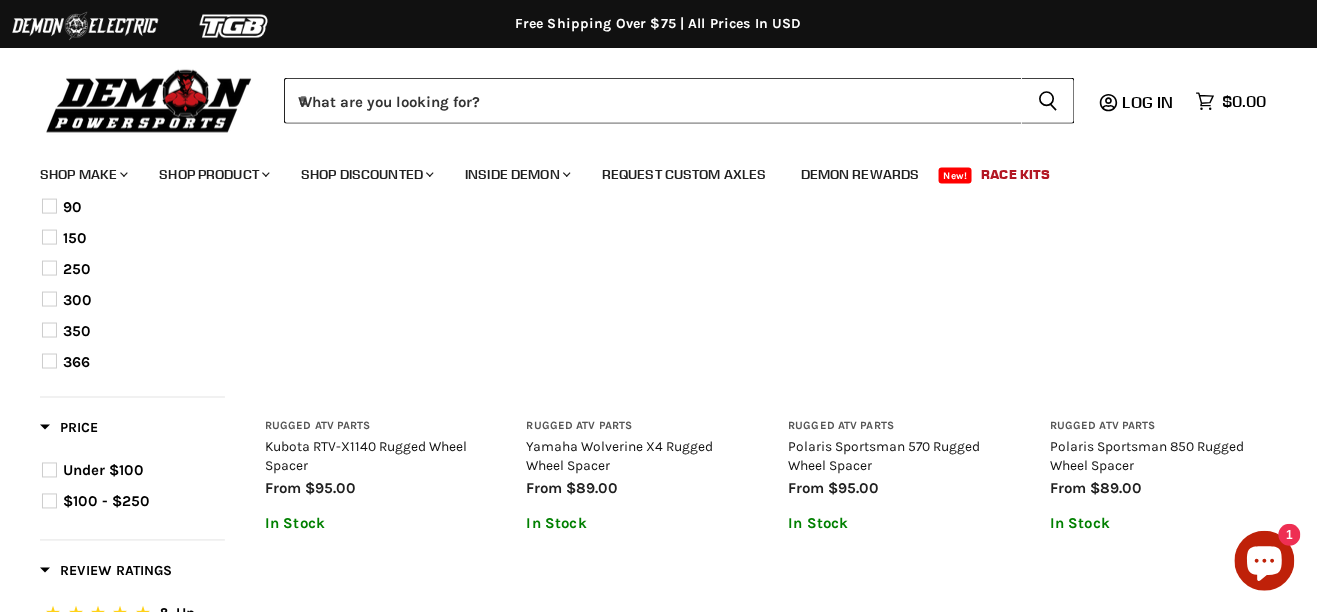 scroll, scrollTop: 506, scrollLeft: 0, axis: vertical 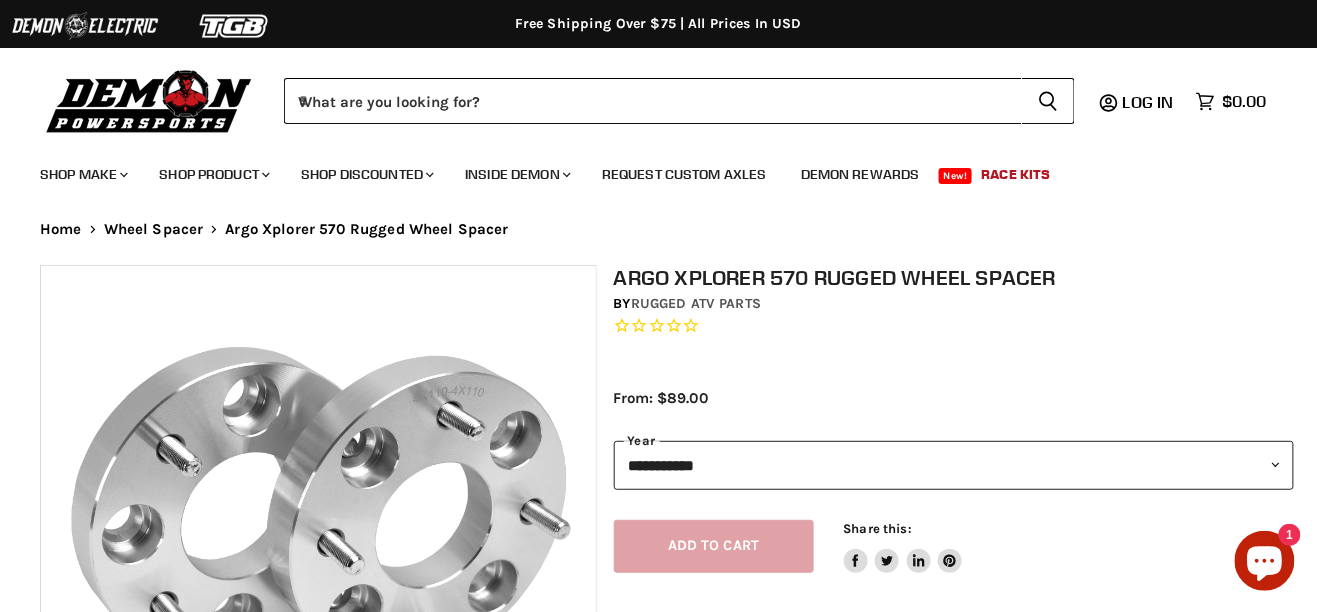 click on "**********" at bounding box center [954, 465] 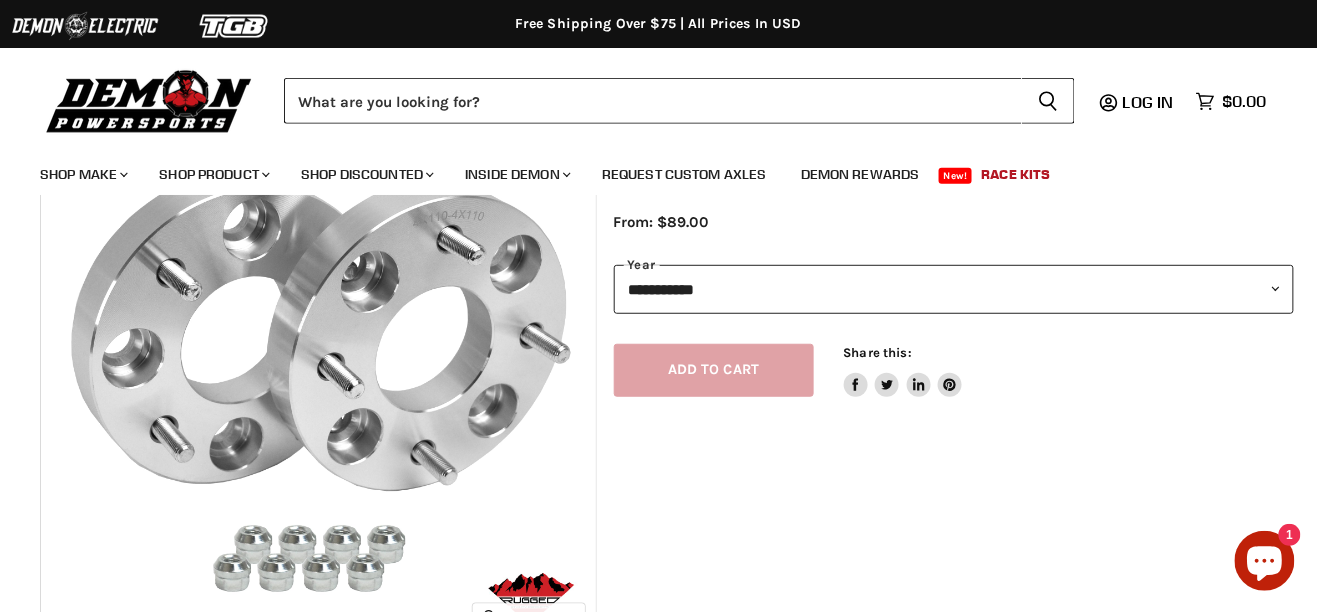 scroll, scrollTop: 188, scrollLeft: 0, axis: vertical 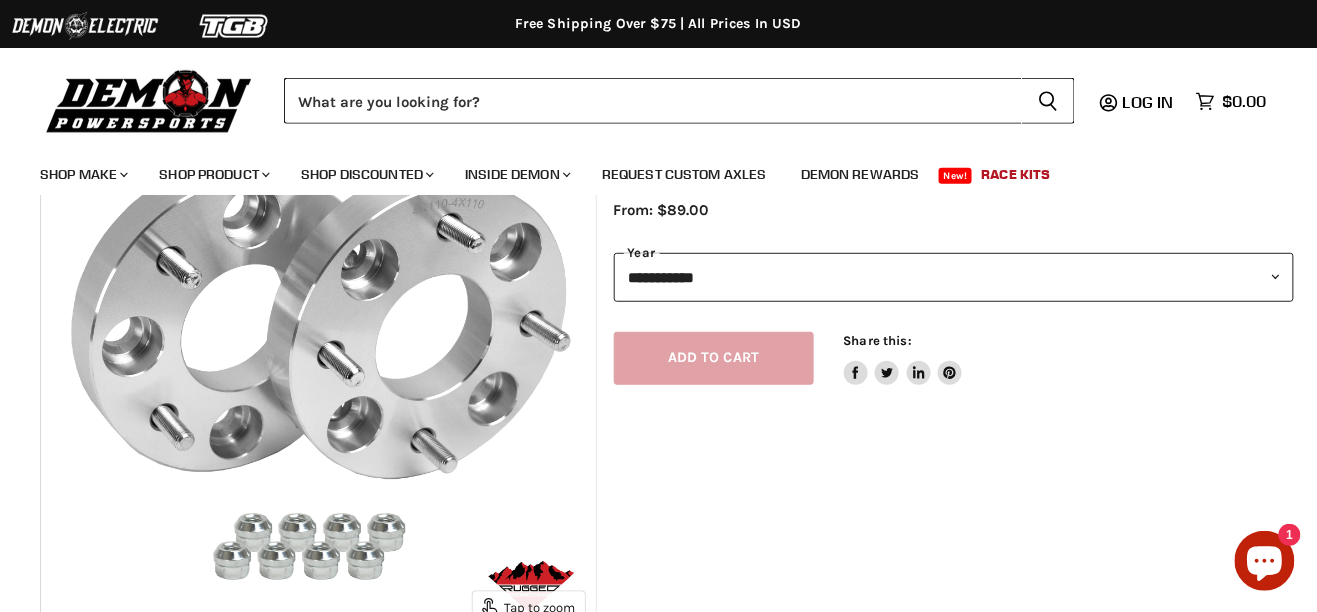 click on "**********" at bounding box center (954, 277) 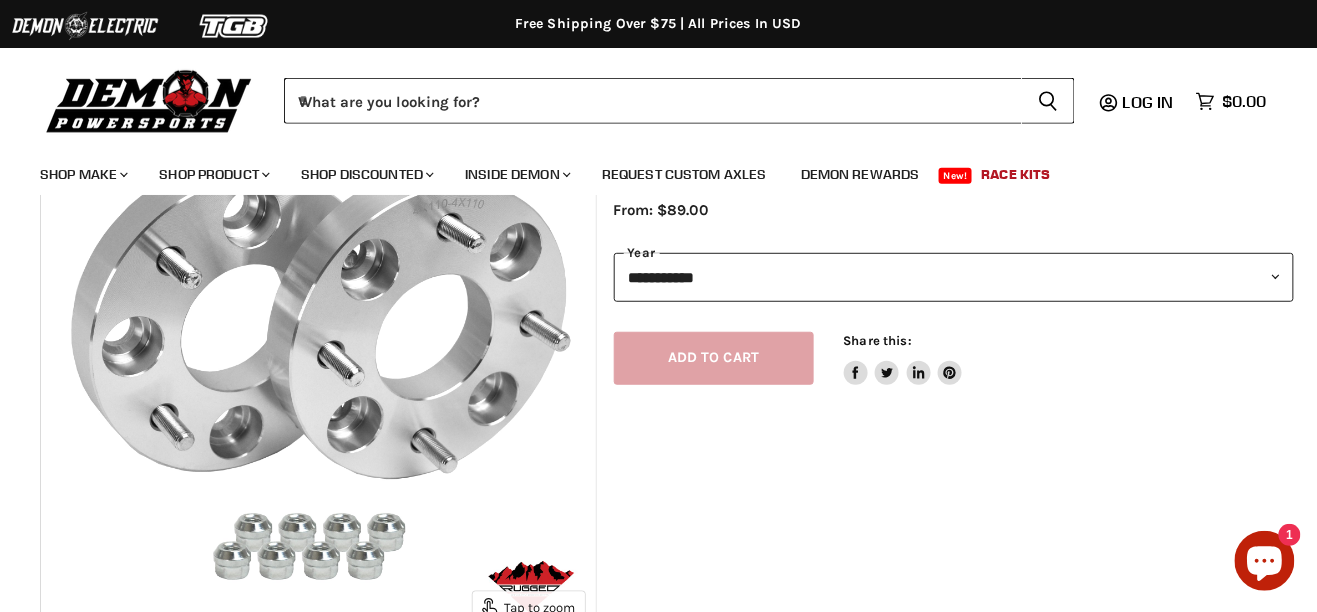 scroll, scrollTop: 0, scrollLeft: 0, axis: both 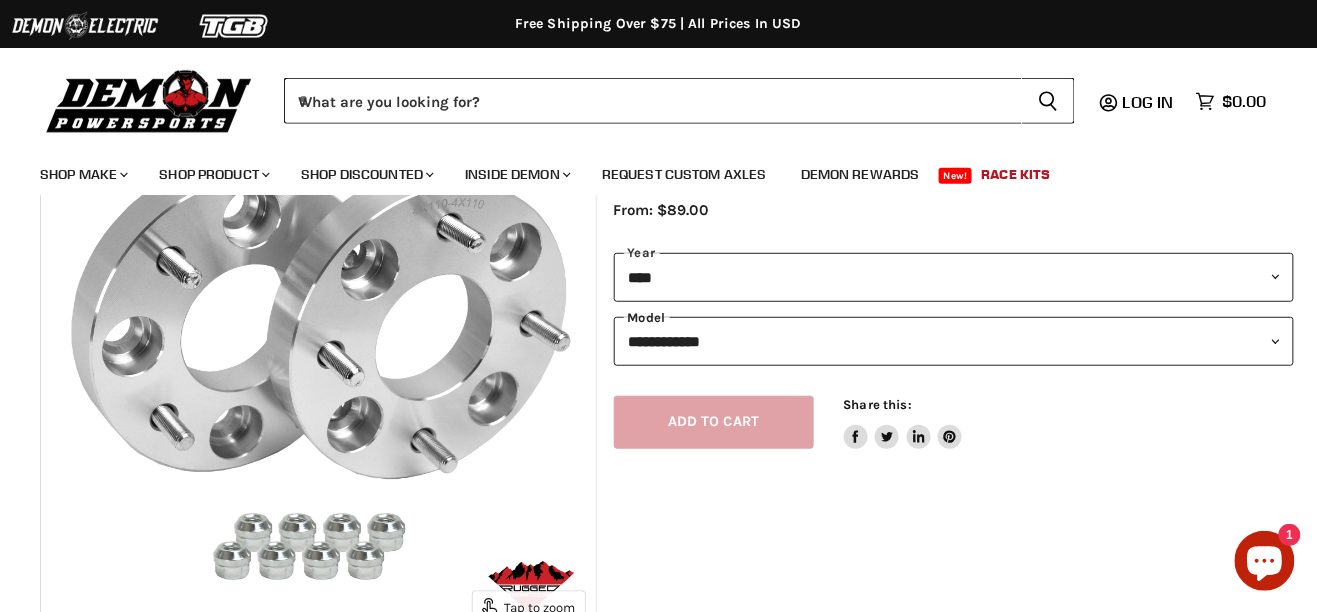 click on "**********" at bounding box center [954, 341] 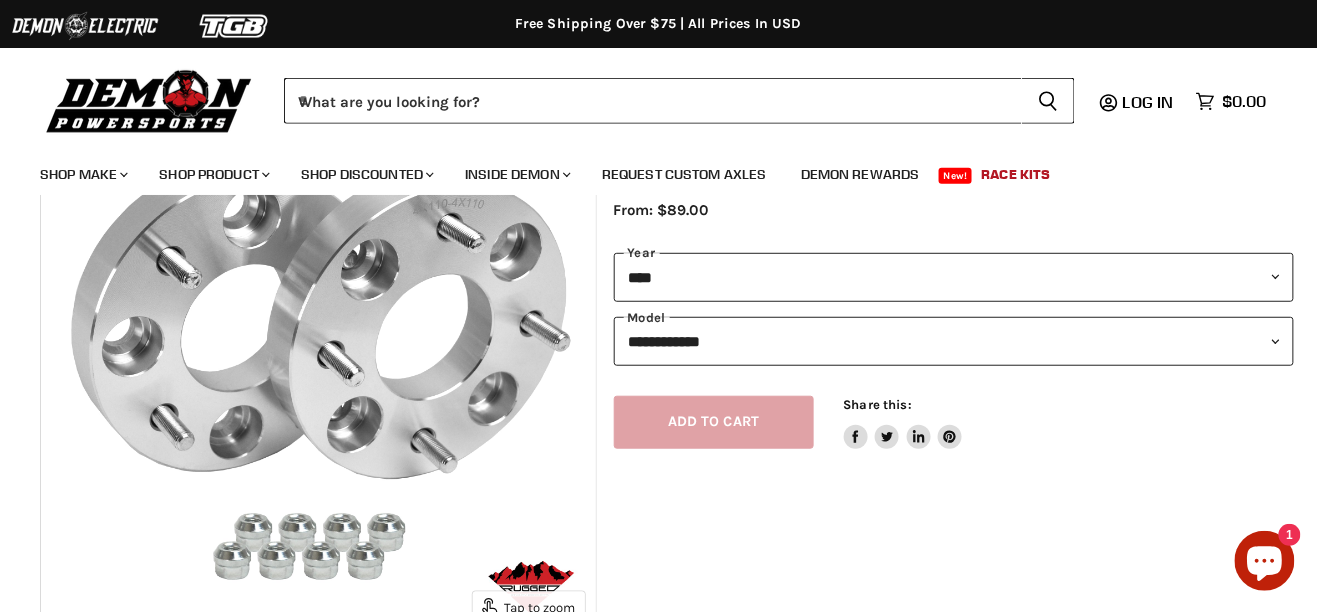 click on "**********" at bounding box center (937, 406) 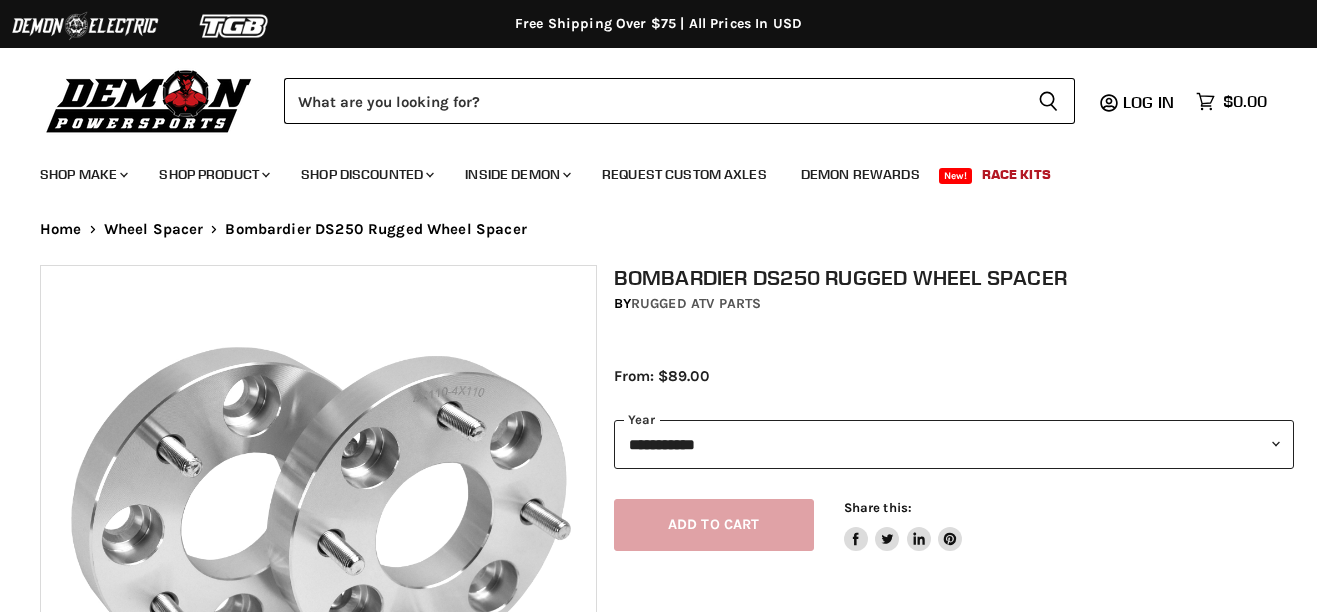 scroll, scrollTop: 0, scrollLeft: 0, axis: both 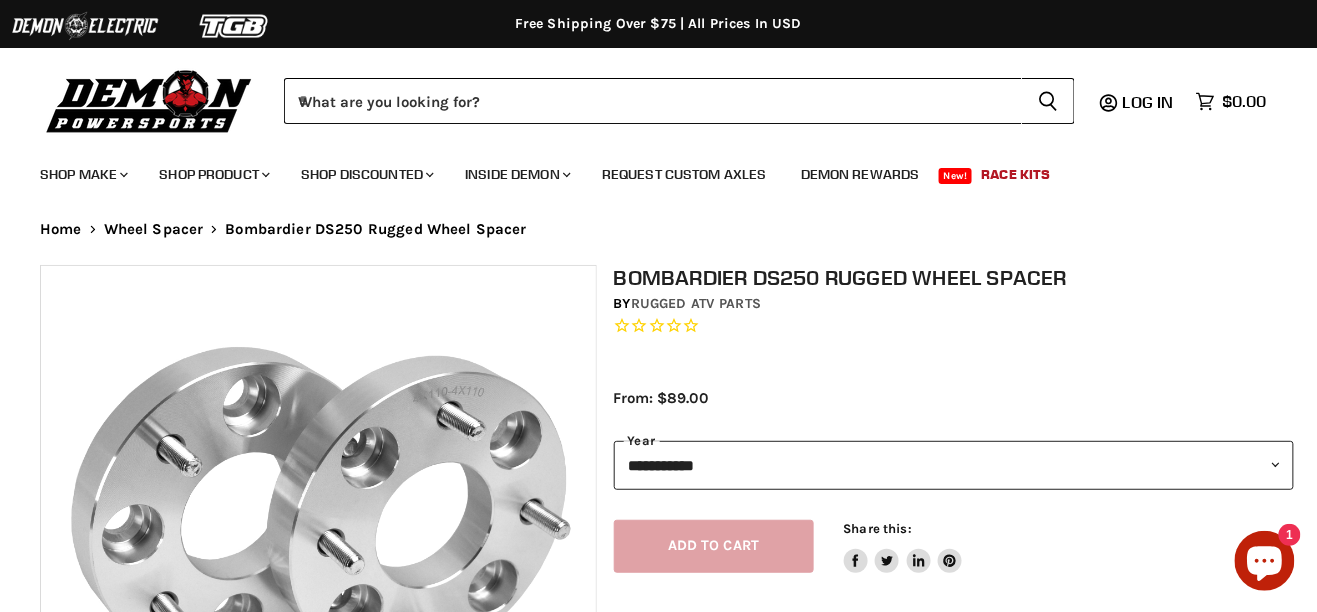 click on "**********" at bounding box center [954, 465] 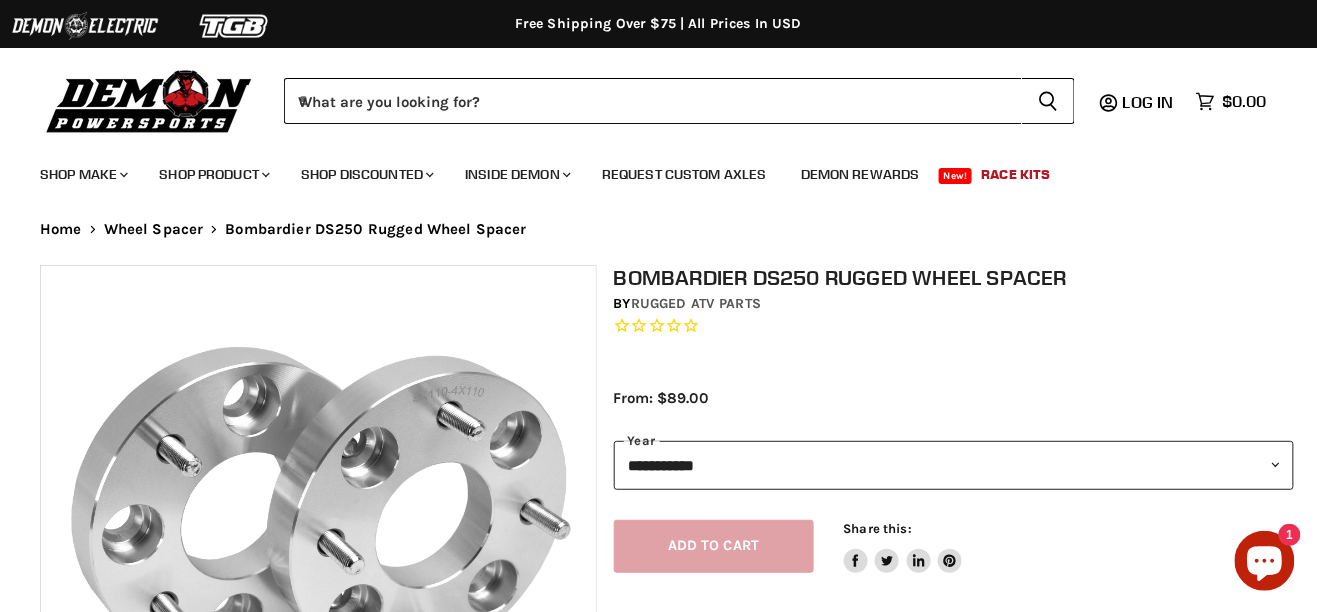 click on "by  Rugged ATV Parts" at bounding box center (954, 304) 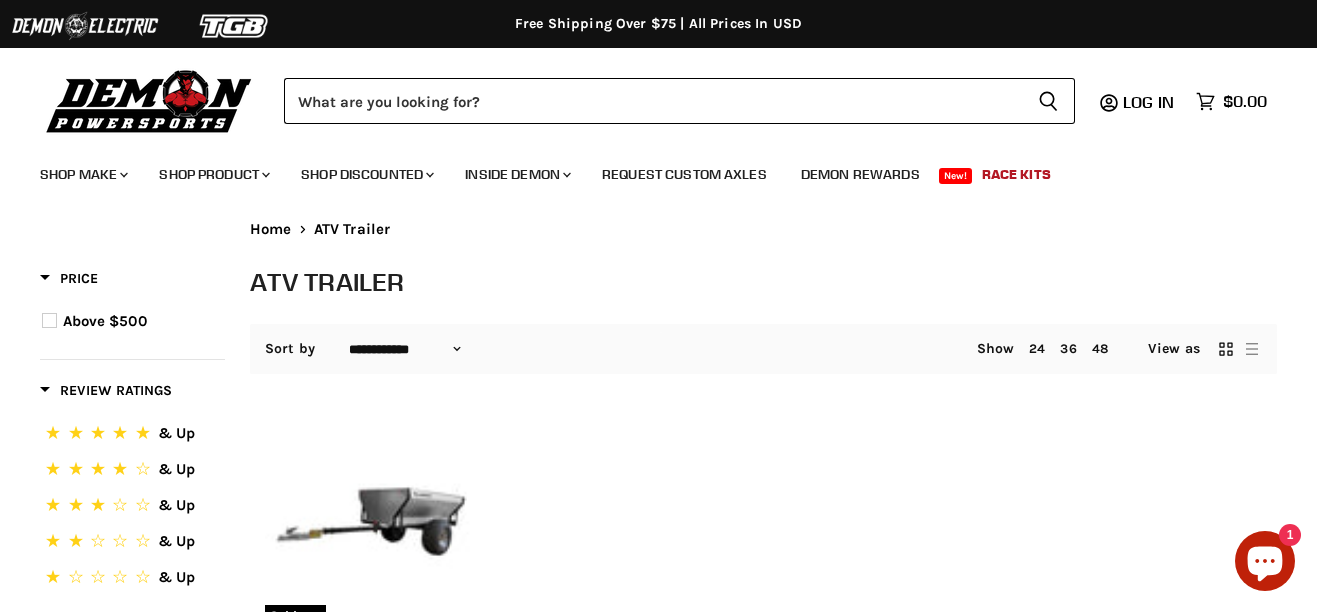 select on "**********" 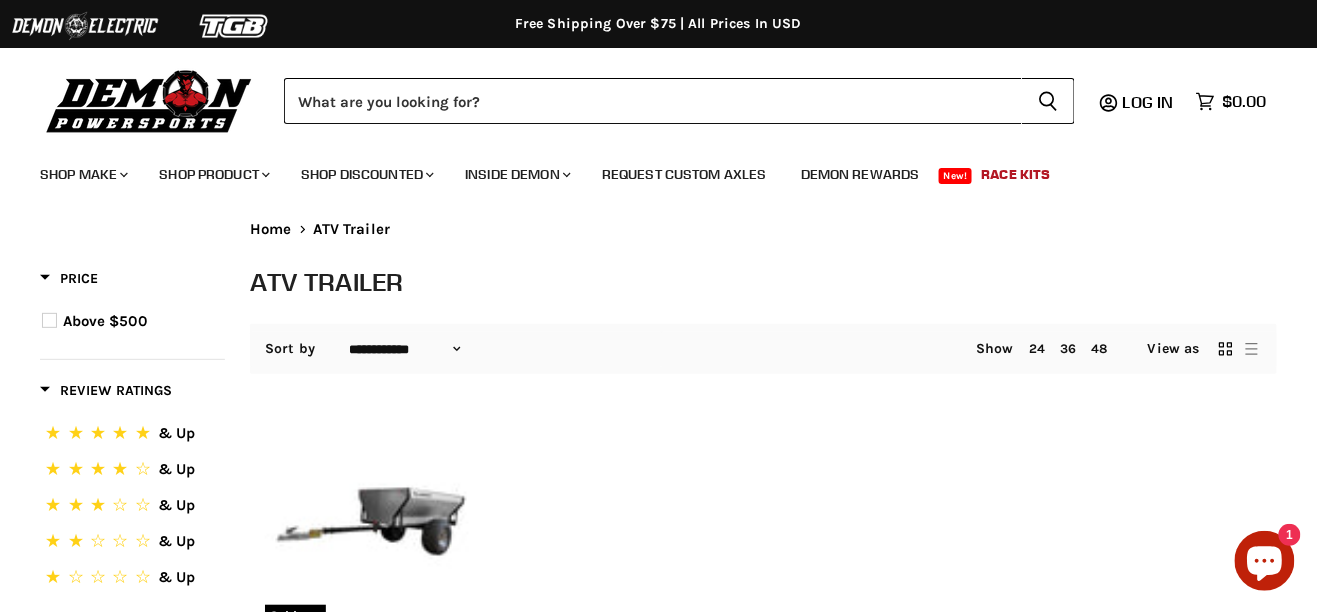 scroll, scrollTop: 0, scrollLeft: 0, axis: both 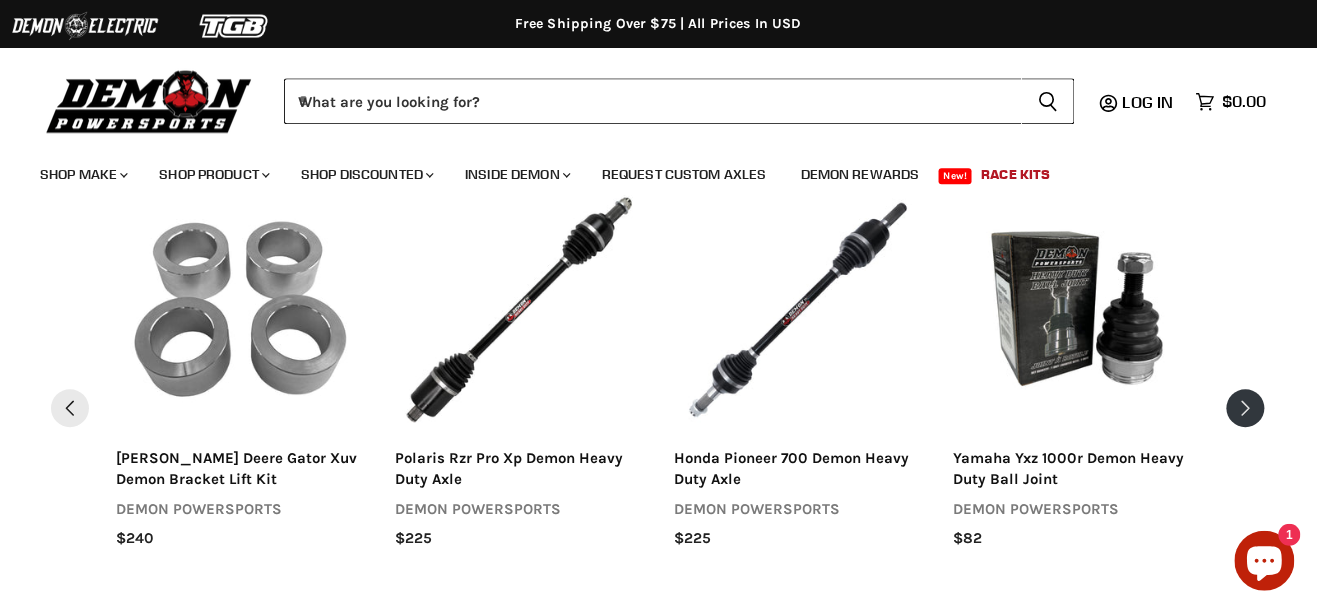 click at bounding box center [1246, 408] 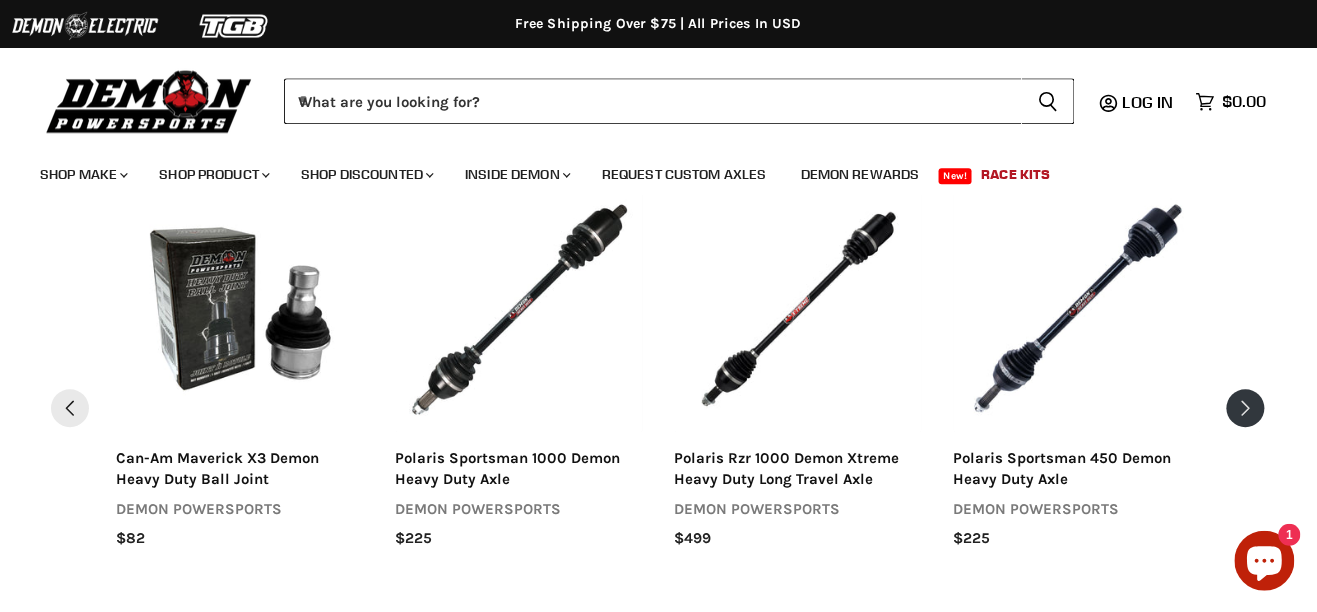click at bounding box center [1246, 408] 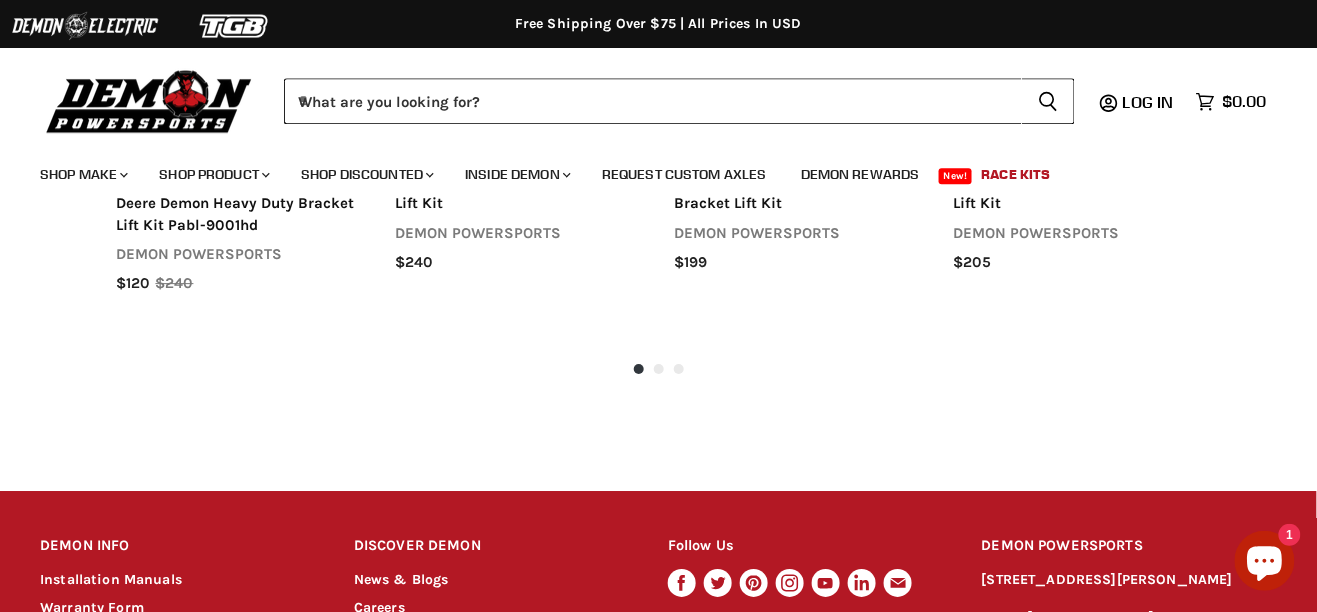 scroll, scrollTop: 1519, scrollLeft: 0, axis: vertical 